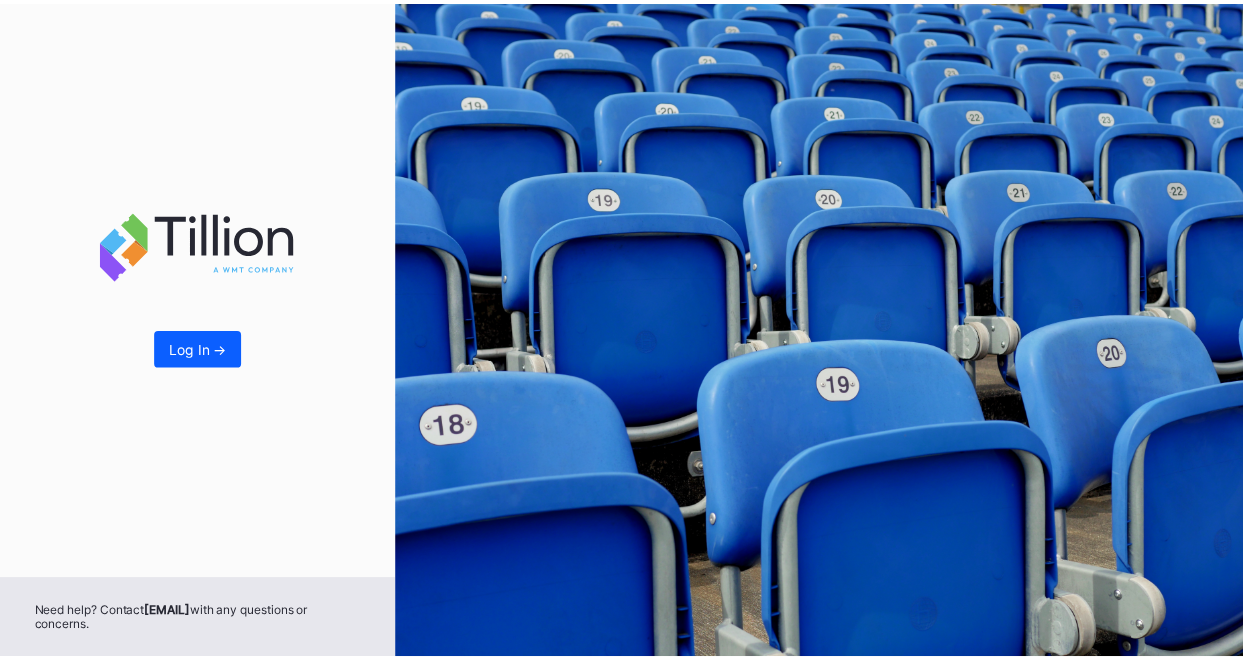 scroll, scrollTop: 0, scrollLeft: 0, axis: both 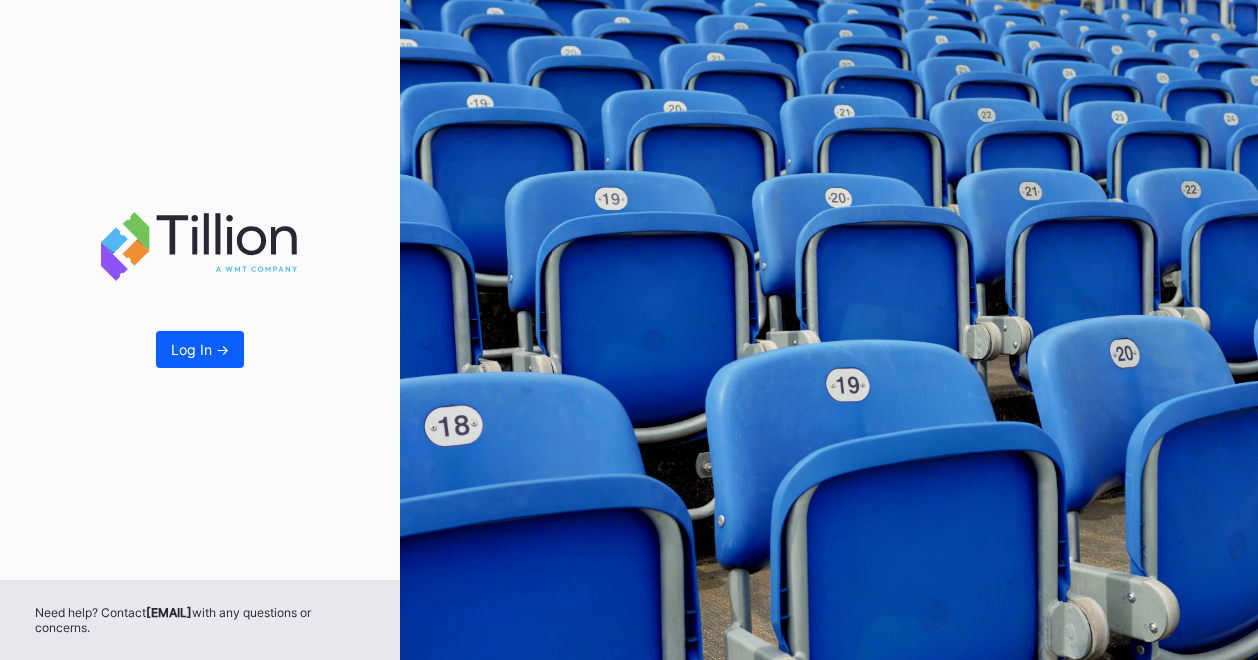 click on "Log In ->" at bounding box center (200, 290) 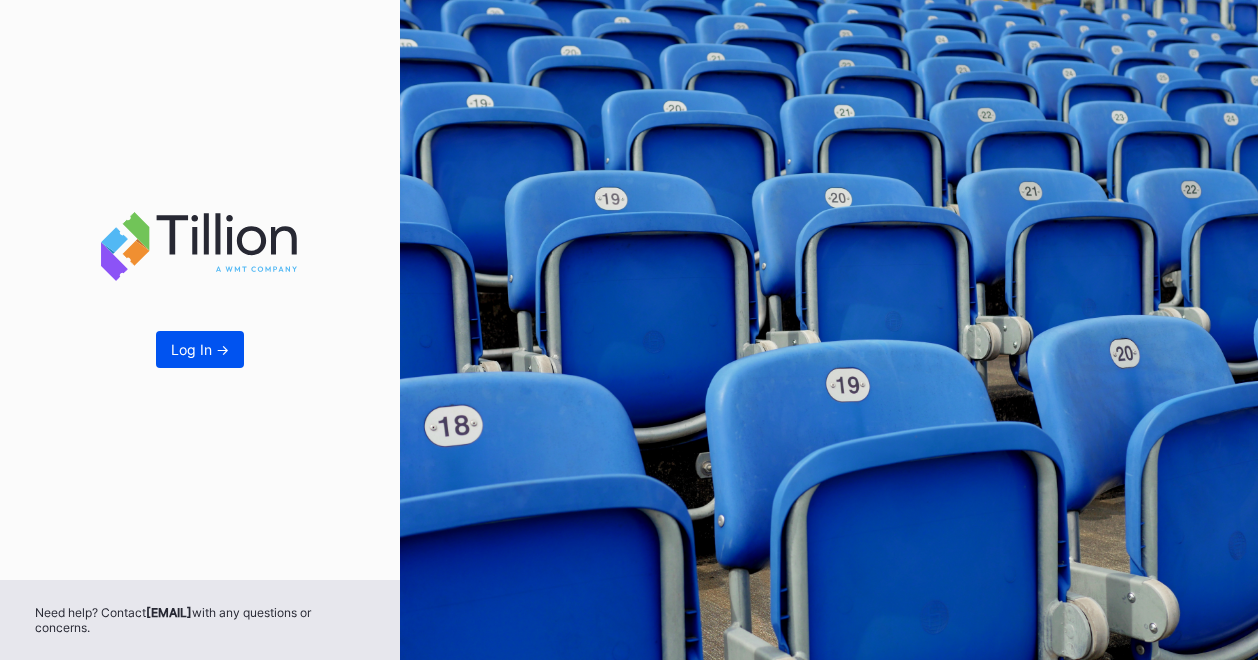 click on "Log In ->" at bounding box center (200, 349) 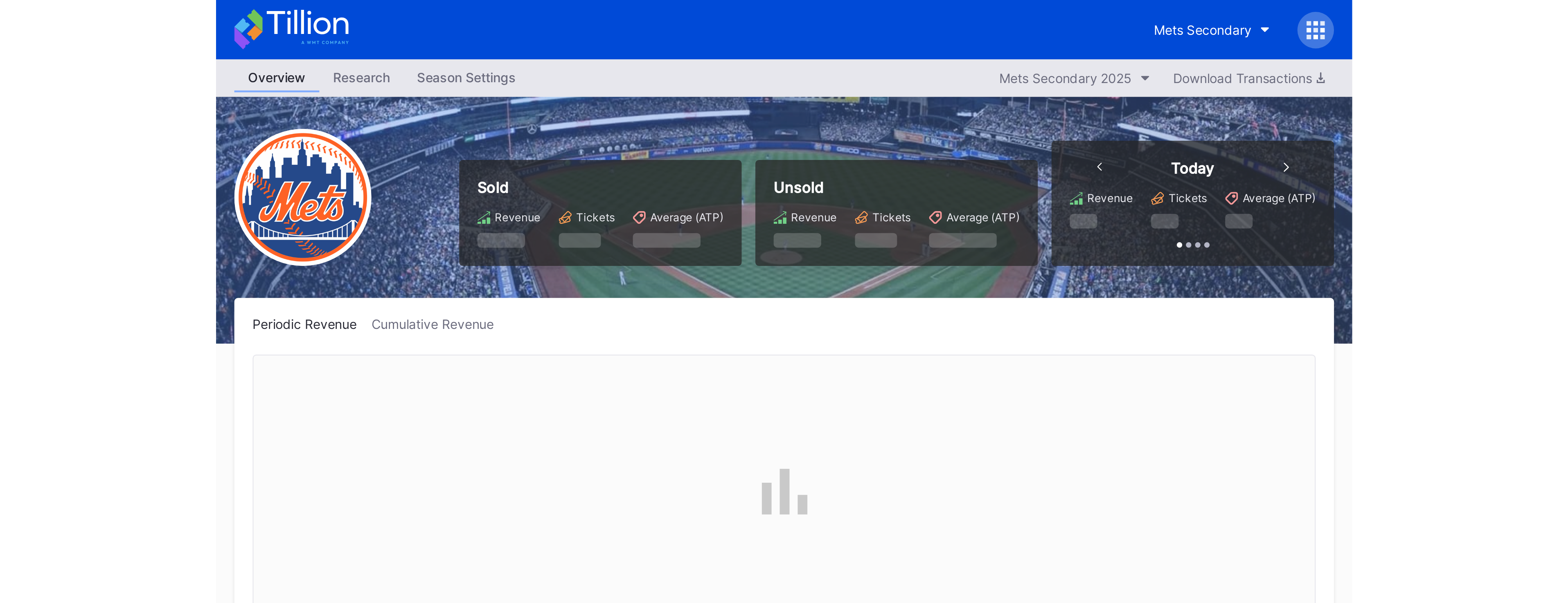 scroll, scrollTop: 1489, scrollLeft: 0, axis: vertical 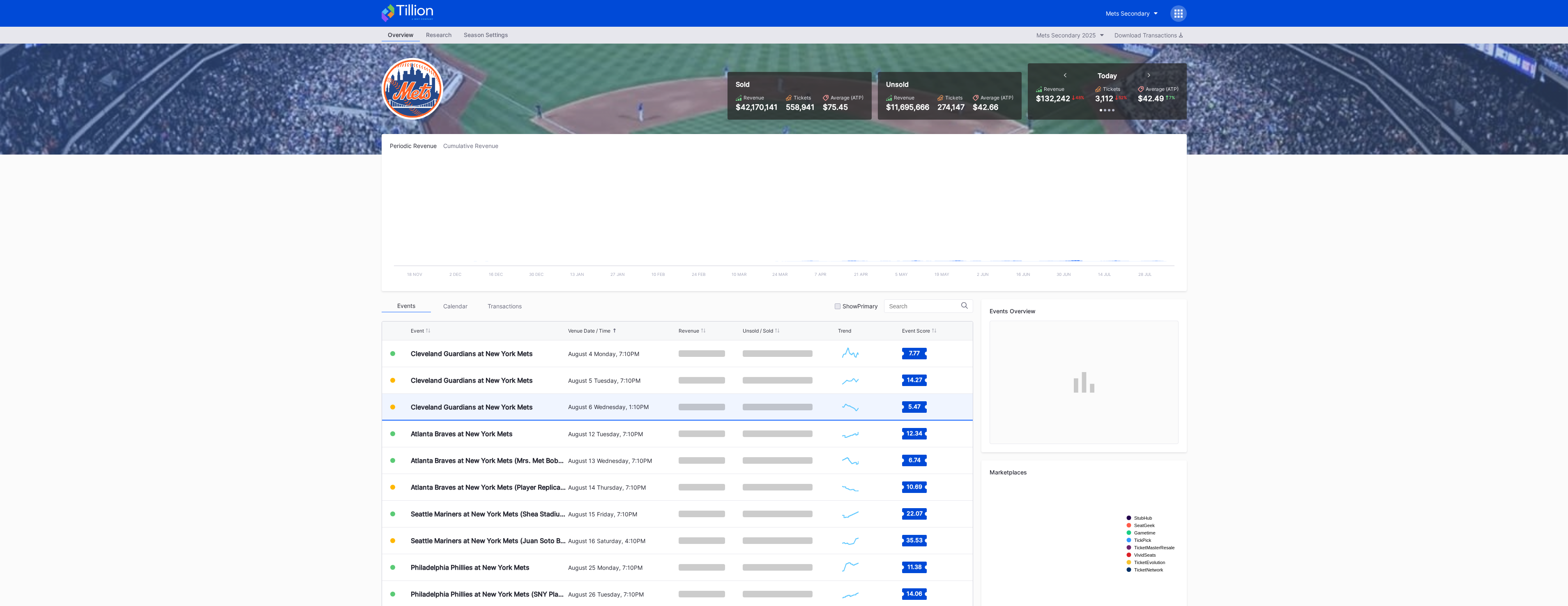 click on "August 6 Wednesday, 1:10PM" at bounding box center [622, 407] 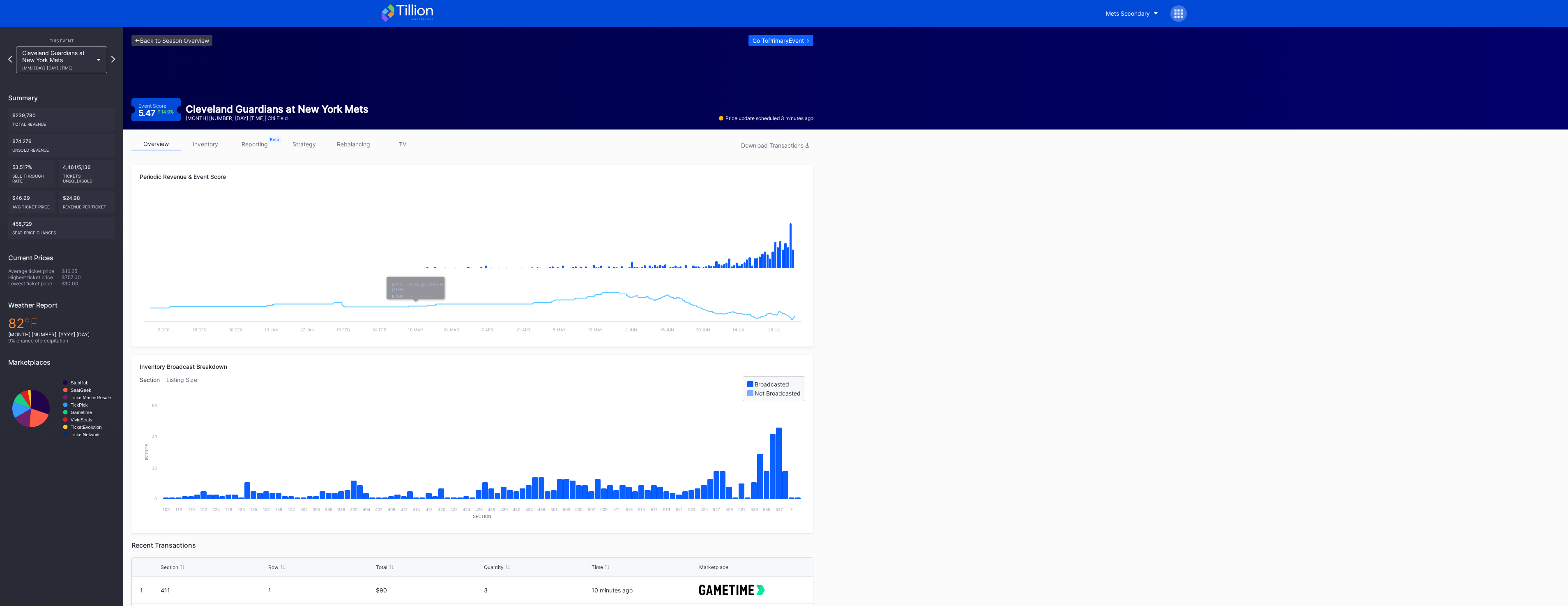 click on "inventory" at bounding box center [205, 144] 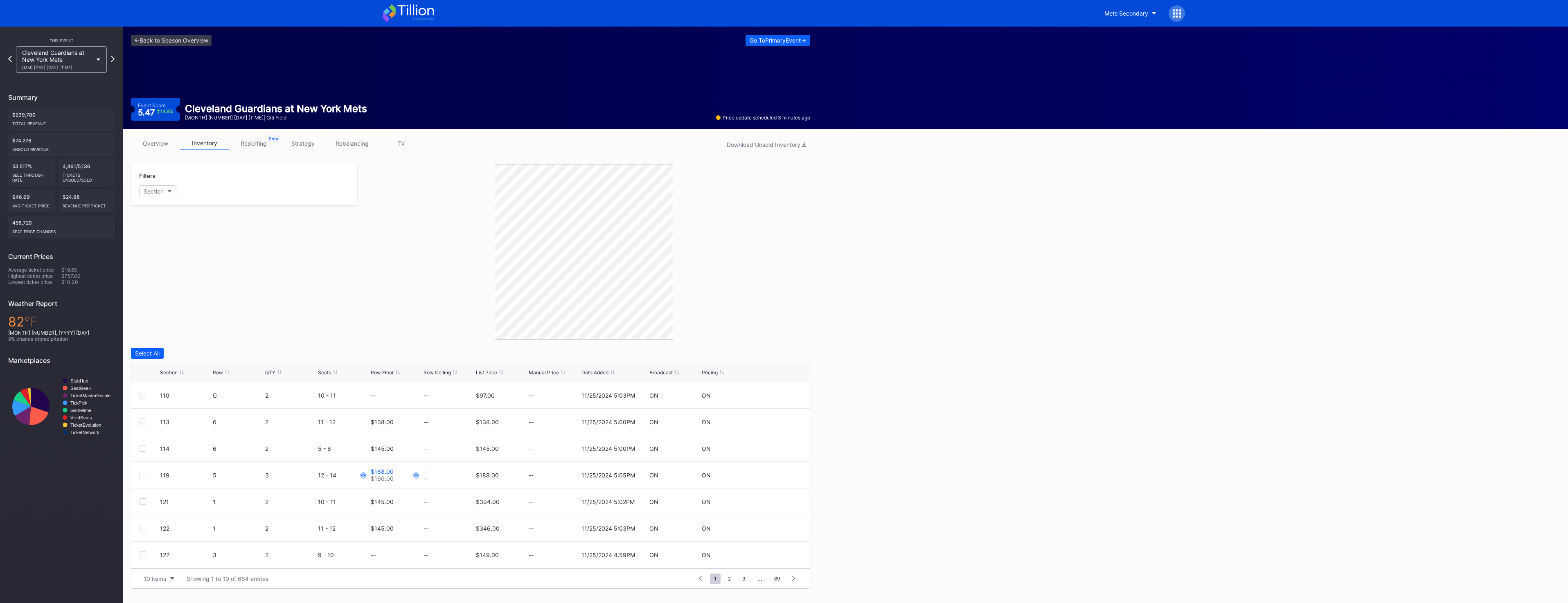 click on "Section Row QTY Seats Row Floor Row Ceiling List Price Manual Price Date Added Broadcast Pricing" at bounding box center [471, 373] 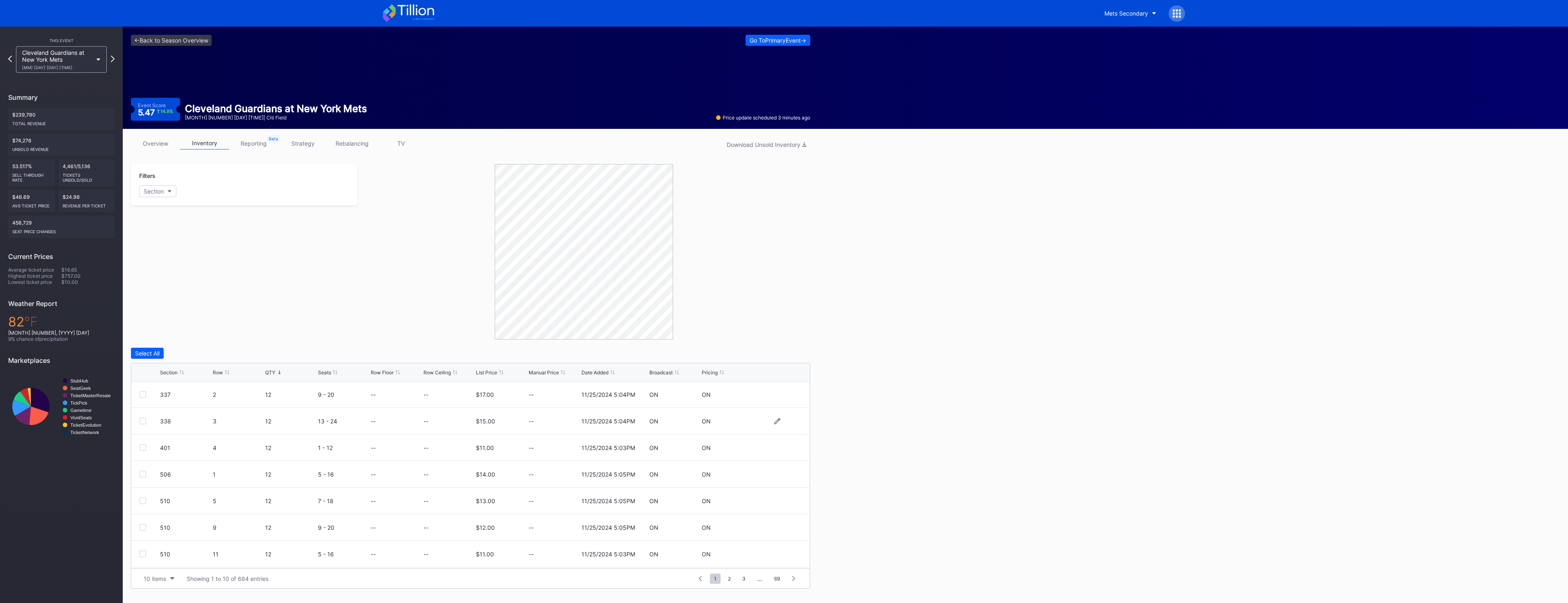 scroll, scrollTop: 80, scrollLeft: 0, axis: vertical 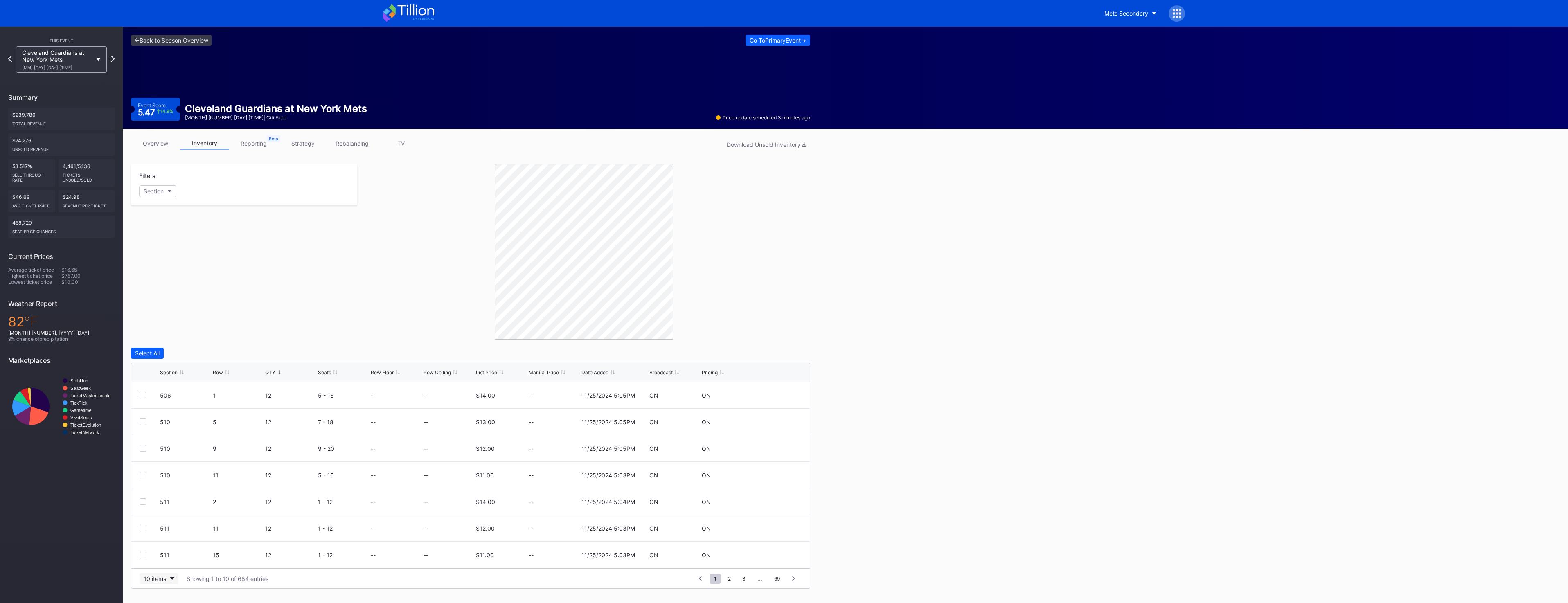 click on "10 items" at bounding box center [159, 578] 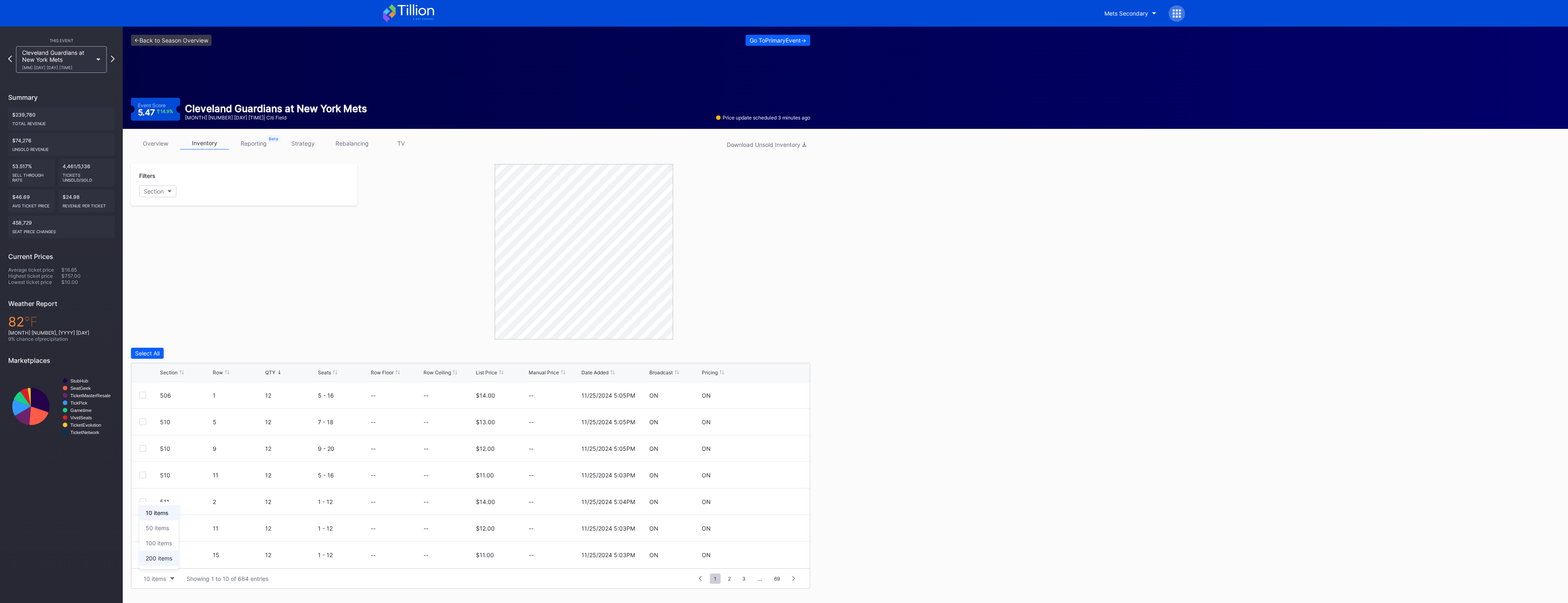 click on "200 items" at bounding box center [159, 558] 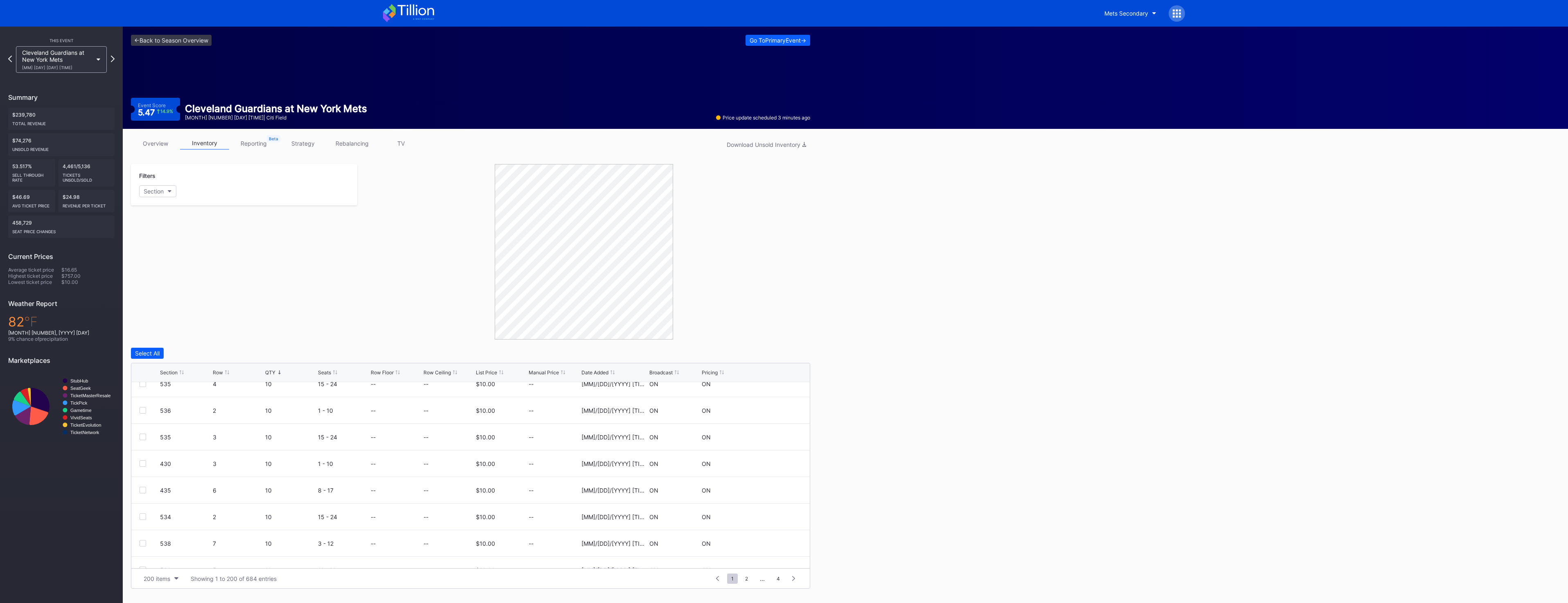 scroll, scrollTop: 3150, scrollLeft: 0, axis: vertical 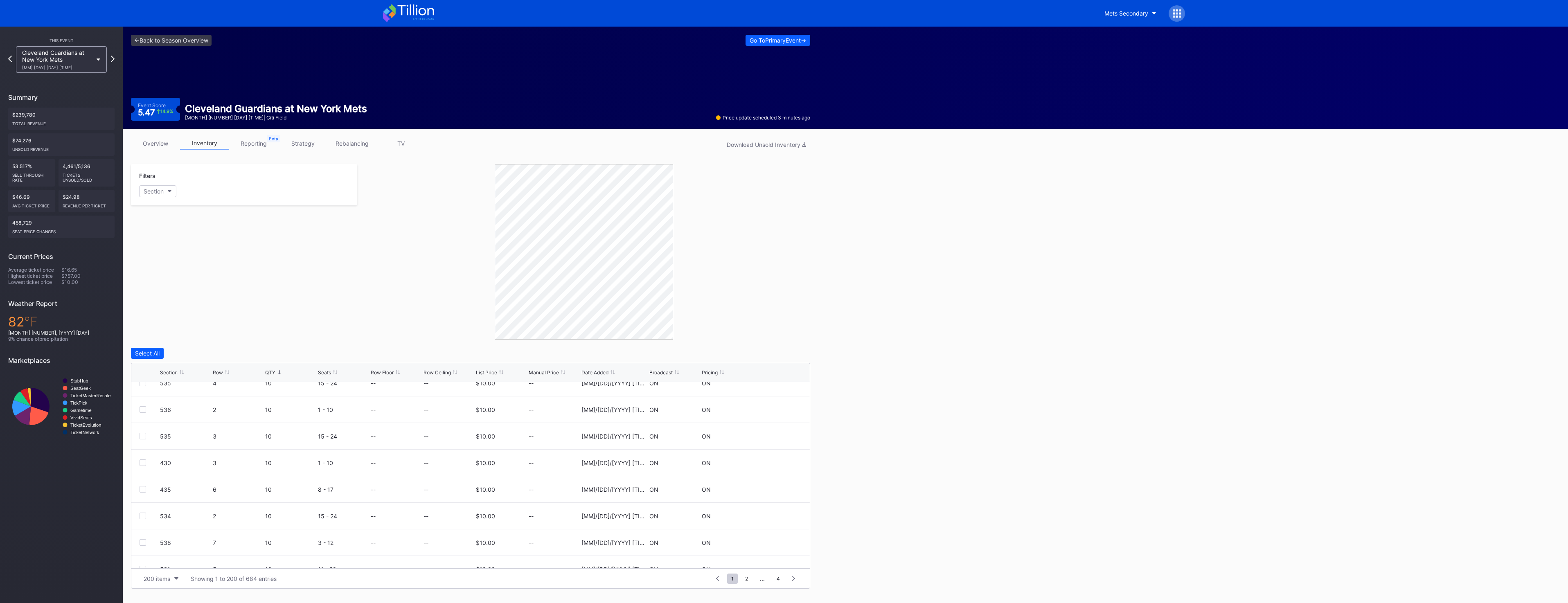 click on "overview inventory reporting strategy rebalancing TV Download Unsold Inventory" at bounding box center [471, 145] 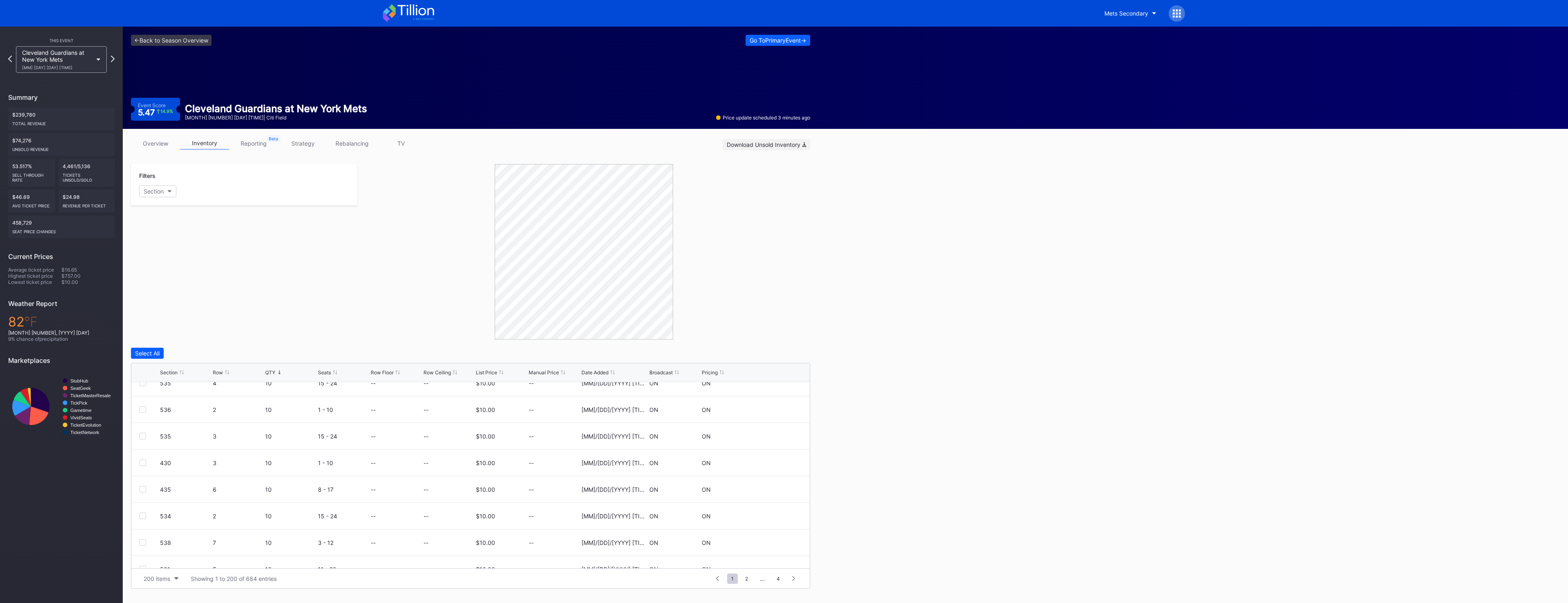 click on "Download Unsold Inventory" at bounding box center (766, 144) 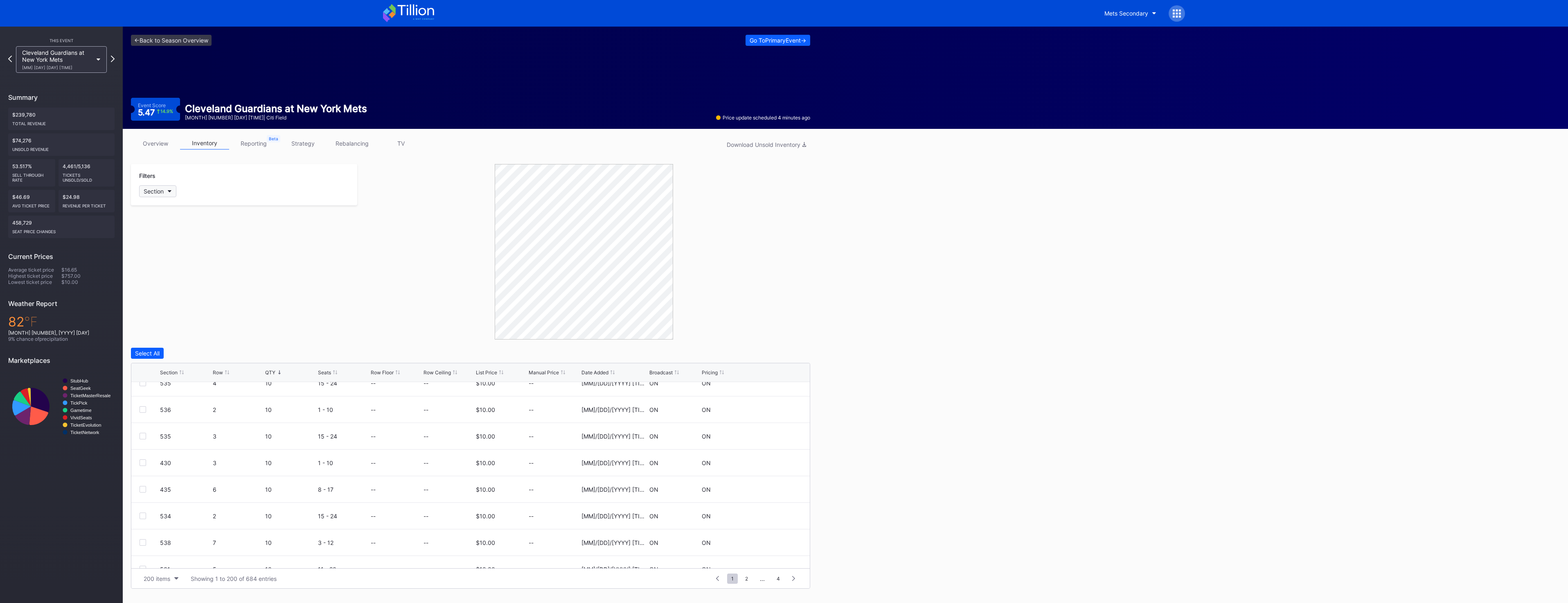 click on "Section" at bounding box center [153, 191] 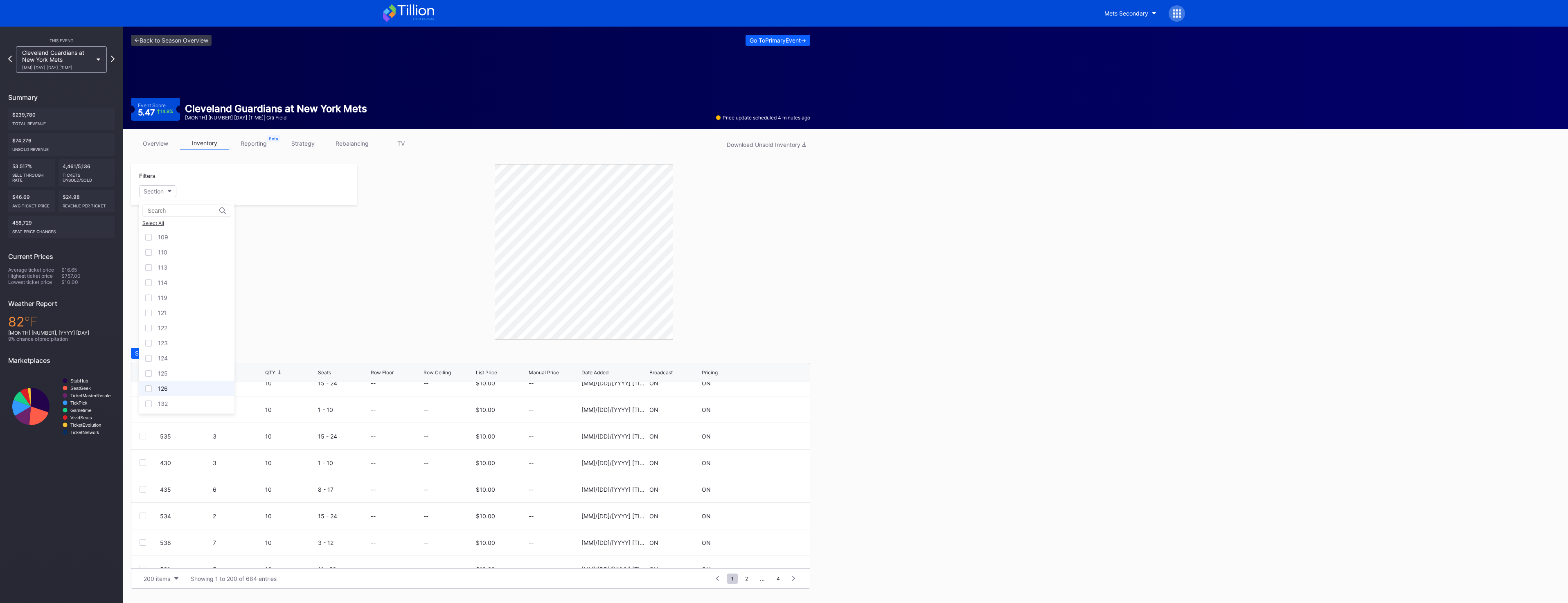 click on "126" at bounding box center [187, 388] 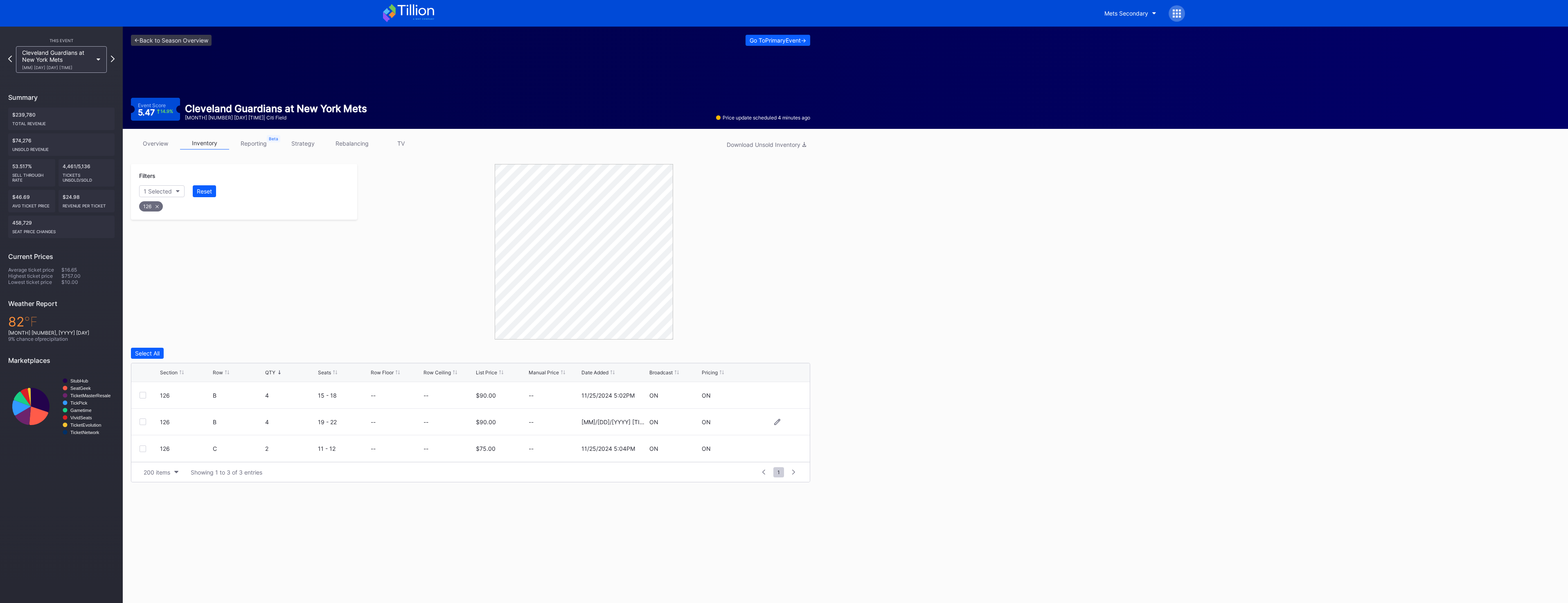 scroll, scrollTop: 0, scrollLeft: 0, axis: both 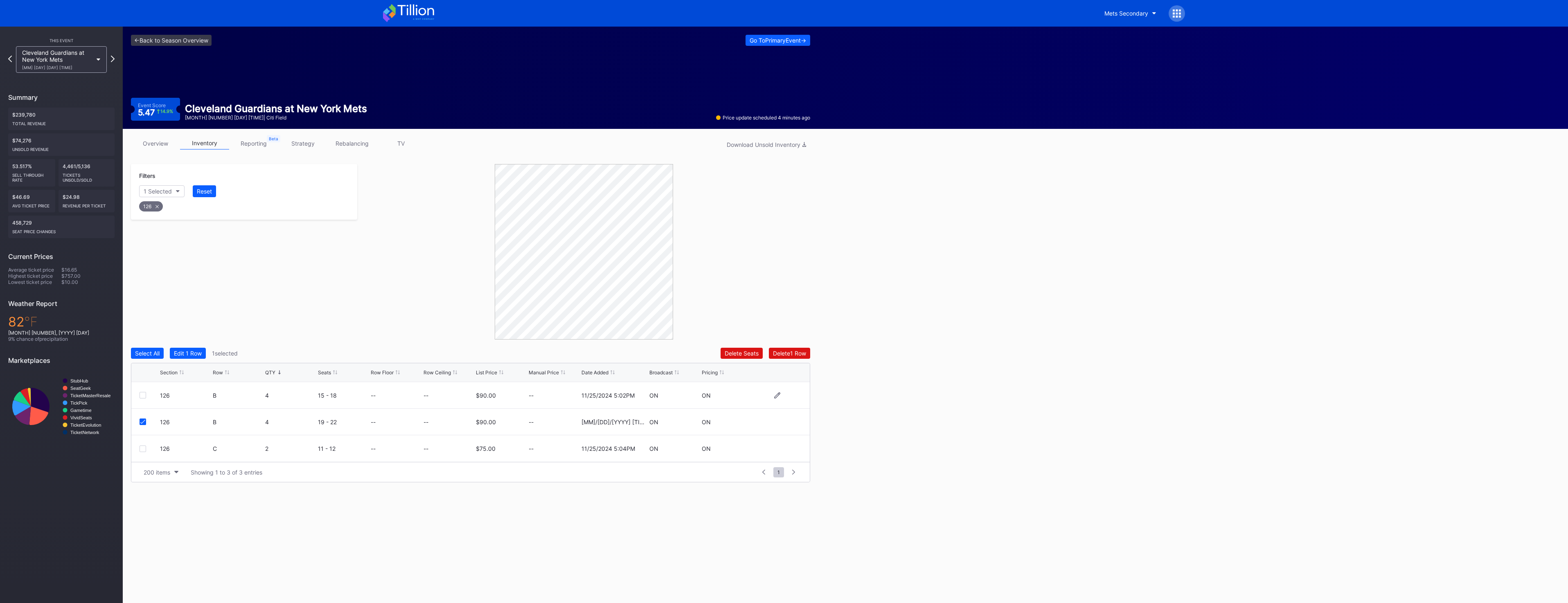 click at bounding box center (143, 395) 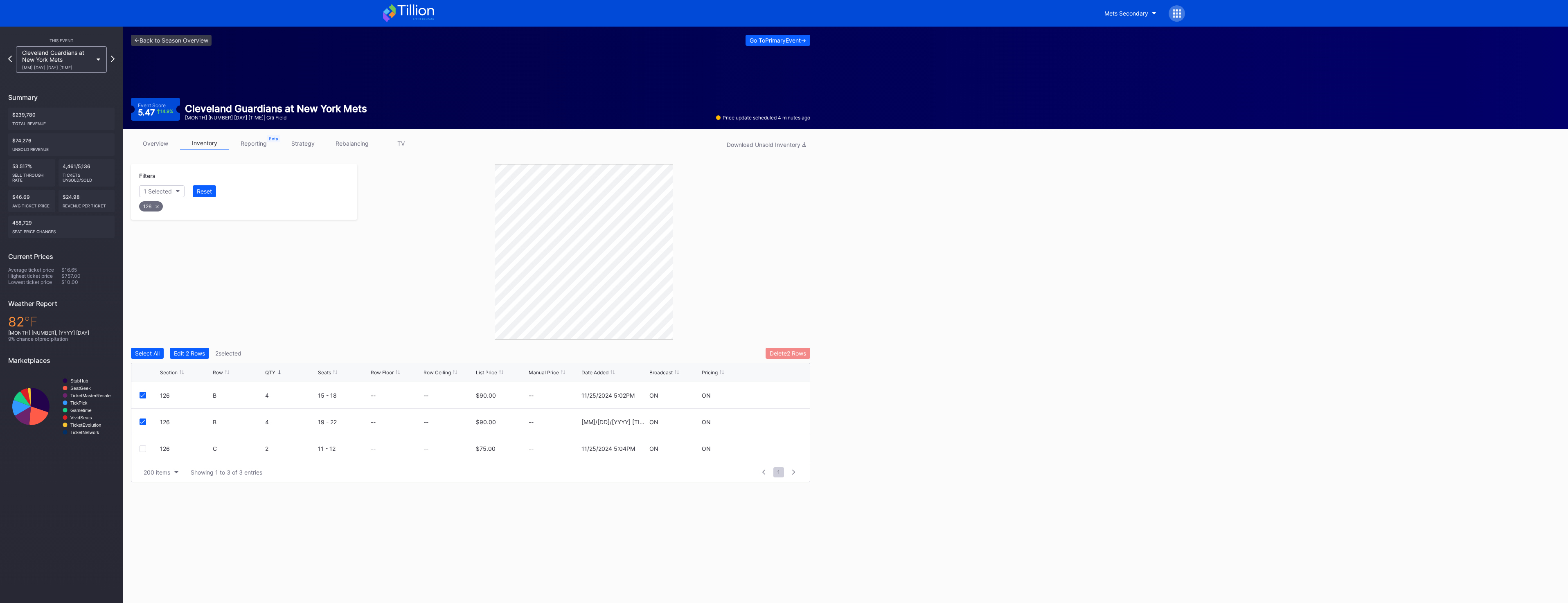 click on "Delete  2   Rows" at bounding box center [788, 353] 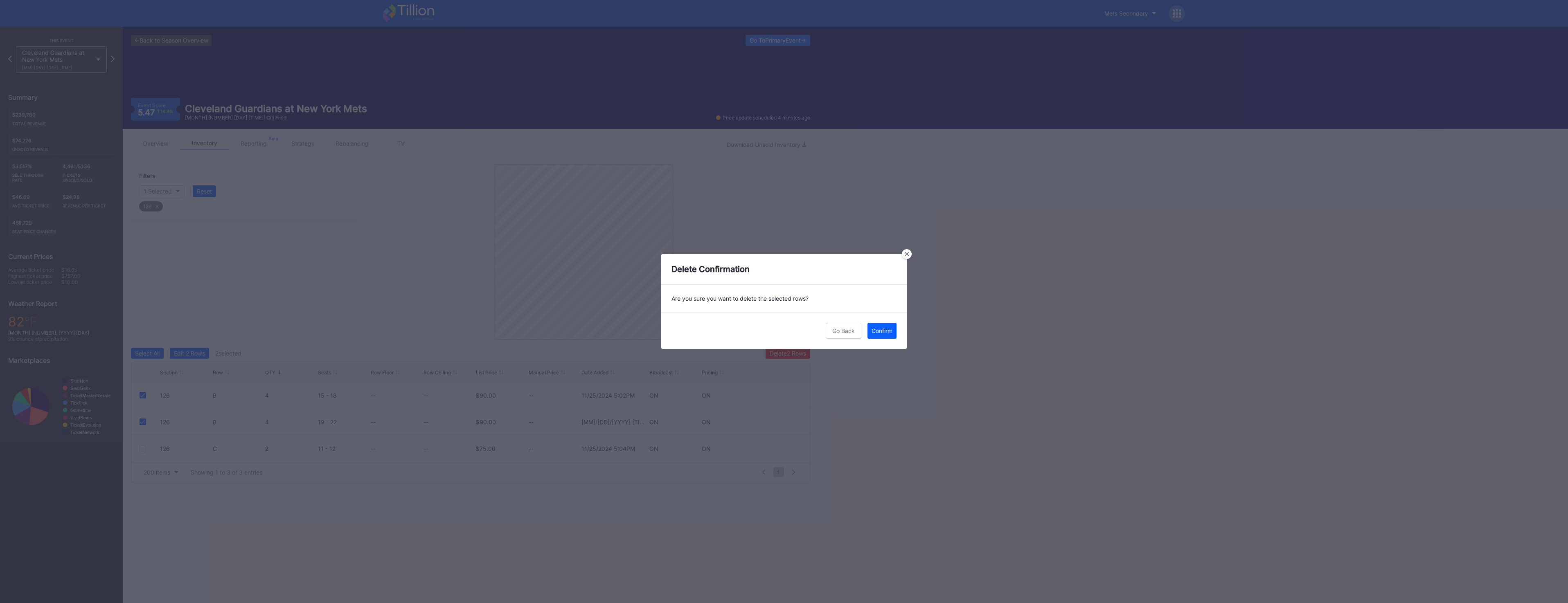 click on "Go Back Confirm" at bounding box center [784, 331] 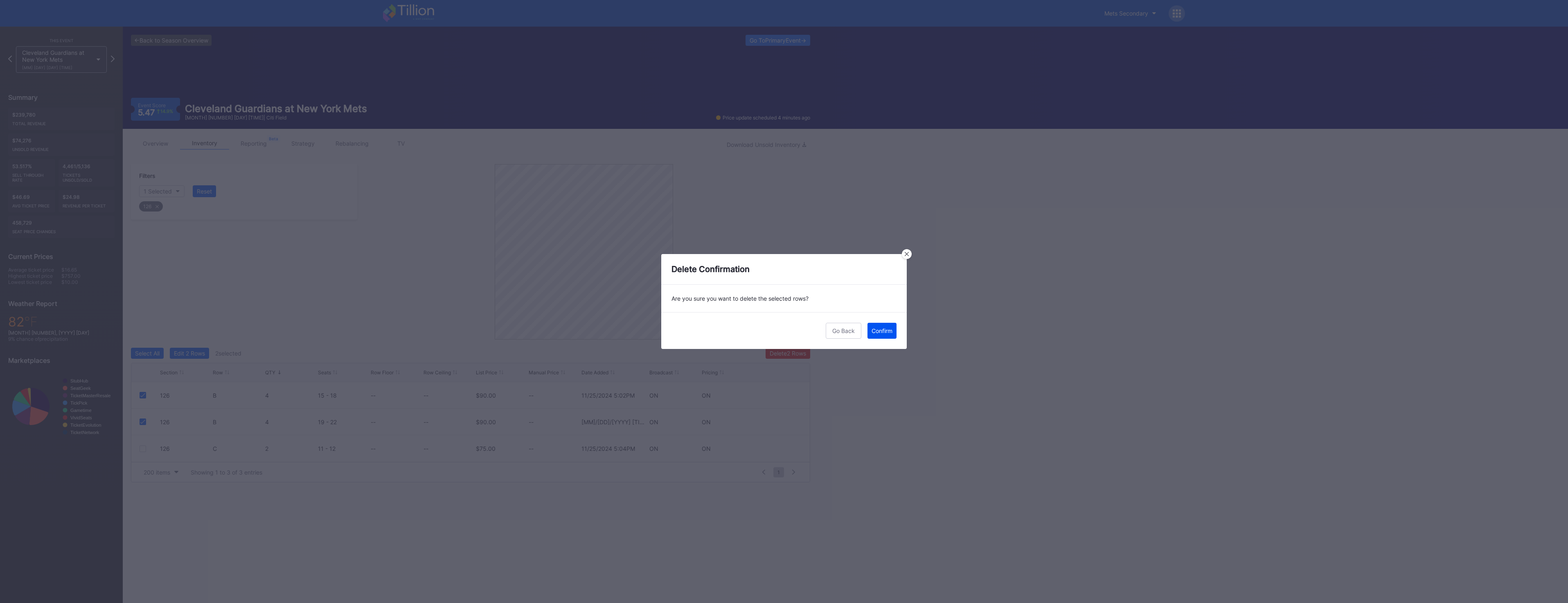 click on "Confirm" at bounding box center [882, 331] 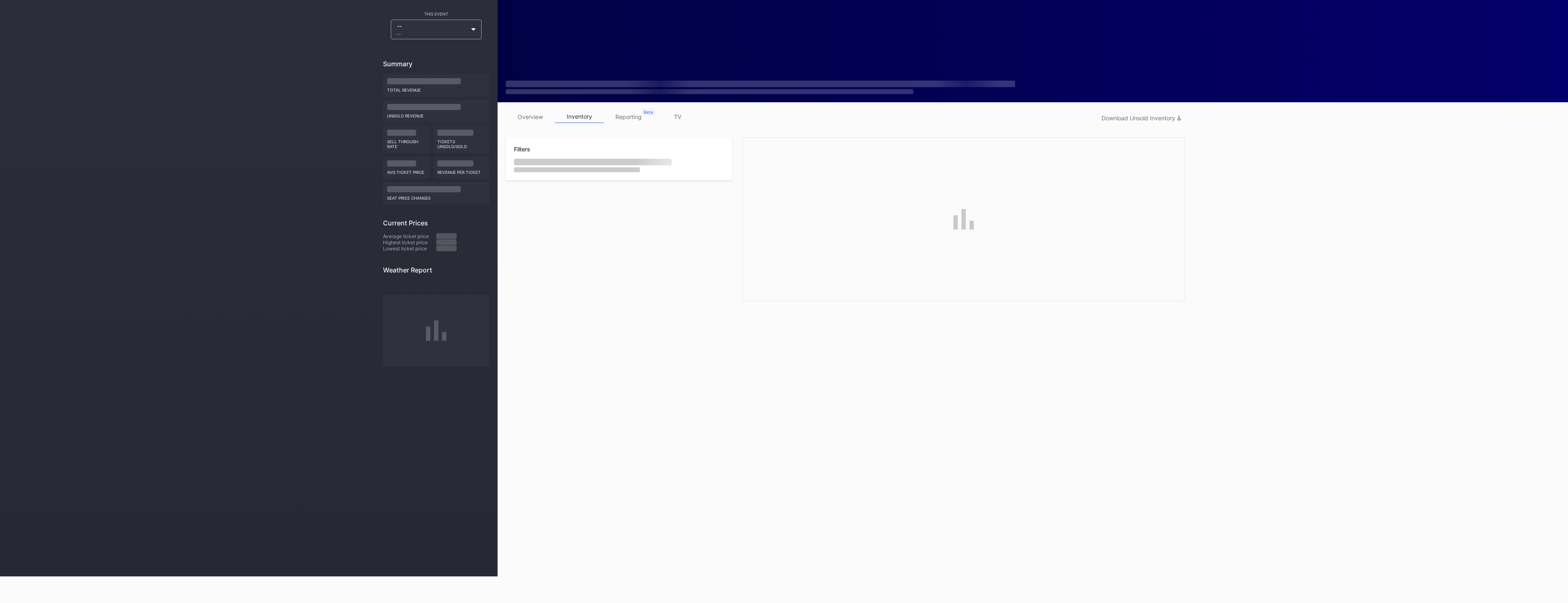 scroll, scrollTop: 0, scrollLeft: 0, axis: both 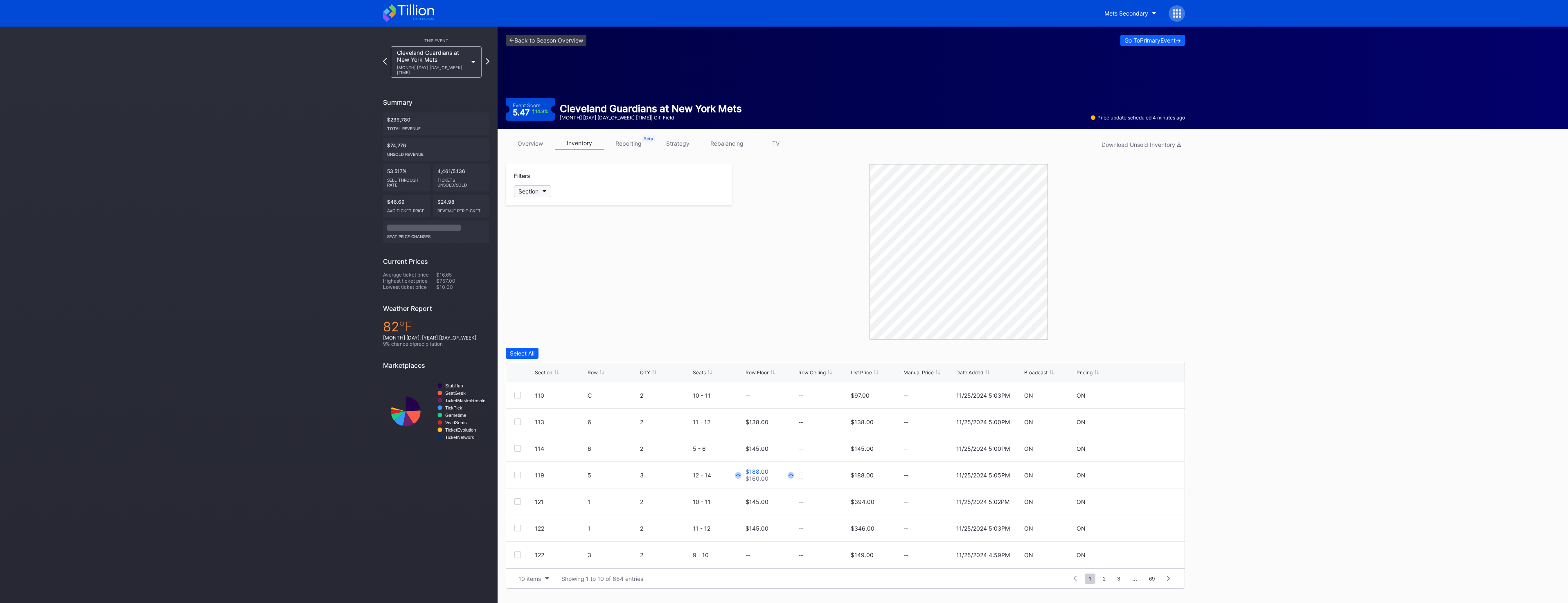click on "Section" at bounding box center (532, 191) 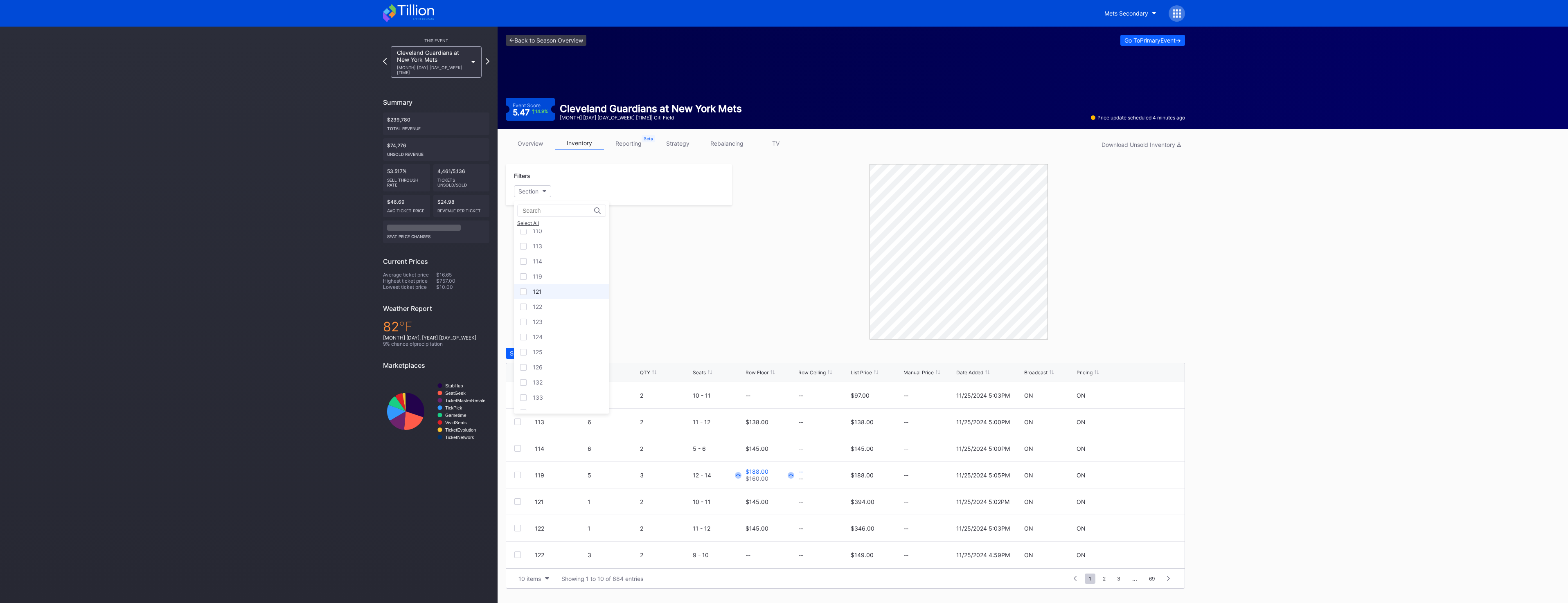 scroll, scrollTop: 41, scrollLeft: 0, axis: vertical 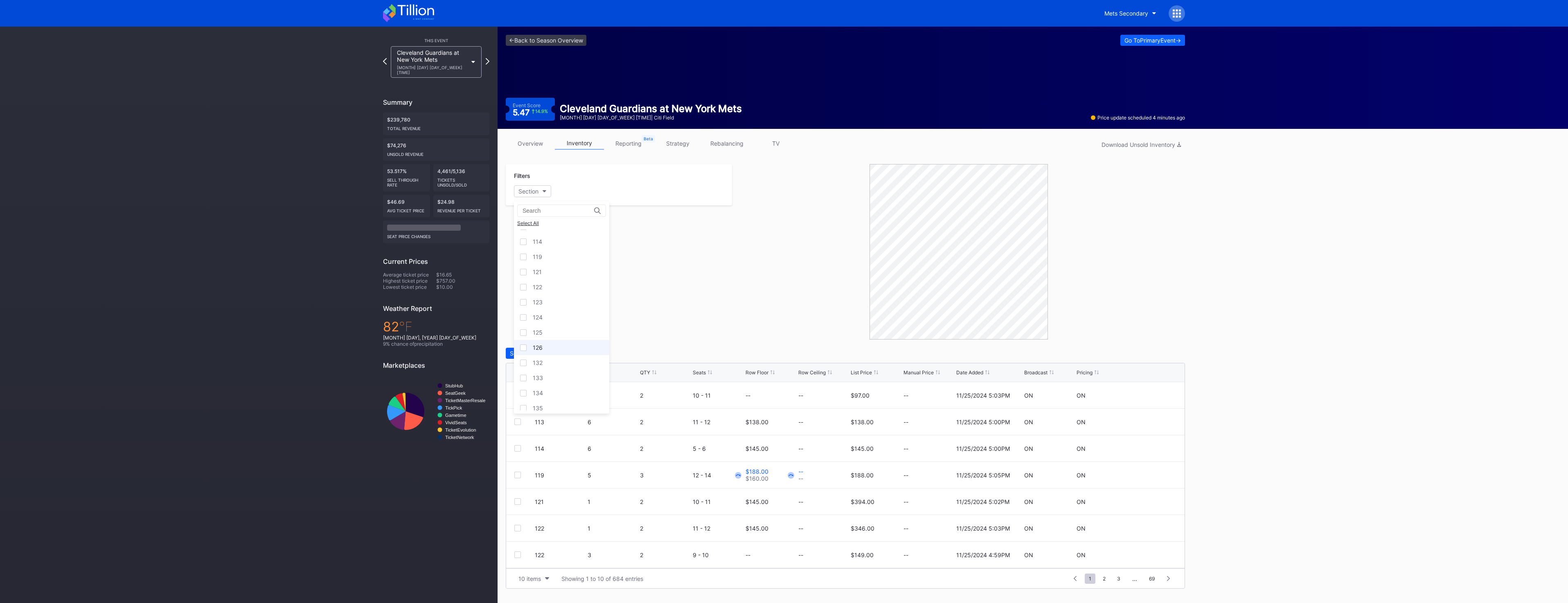 click on "126" at bounding box center [561, 347] 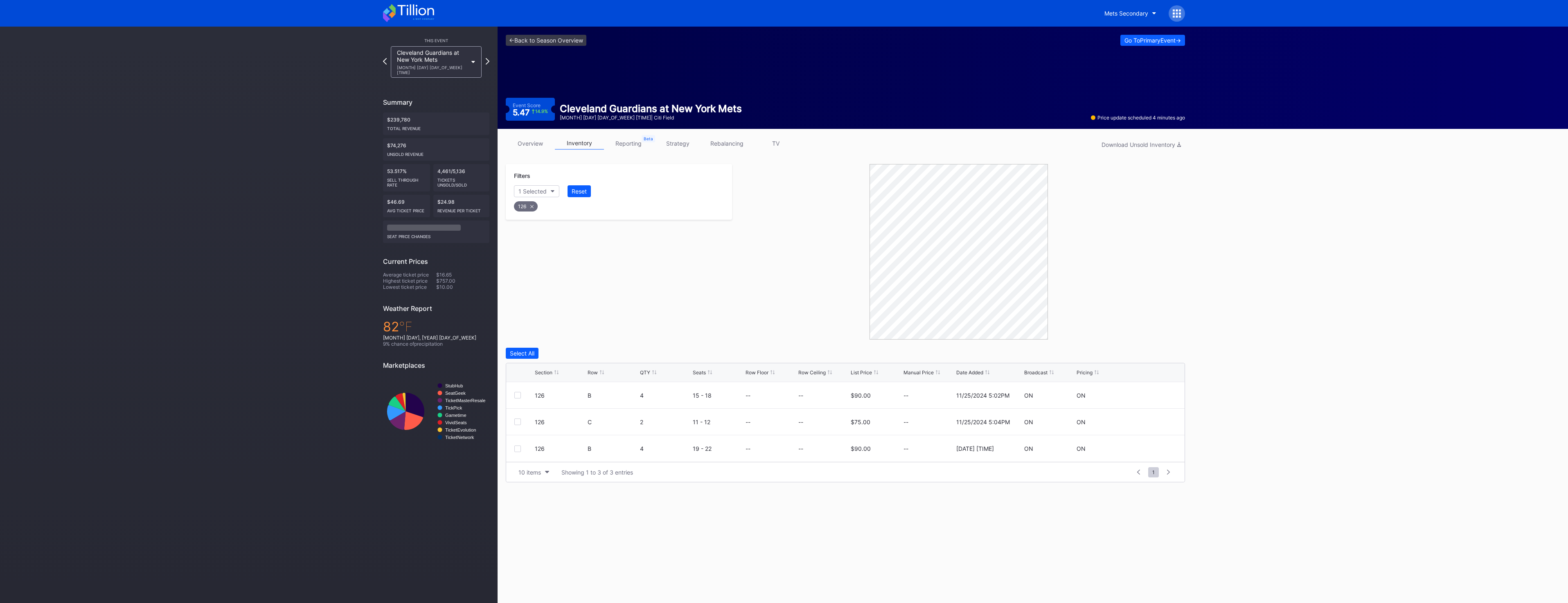 click on "Section Row QTY Seats Row Floor Row Ceiling List Price Manual Price Date Added Broadcast Pricing" at bounding box center (845, 373) 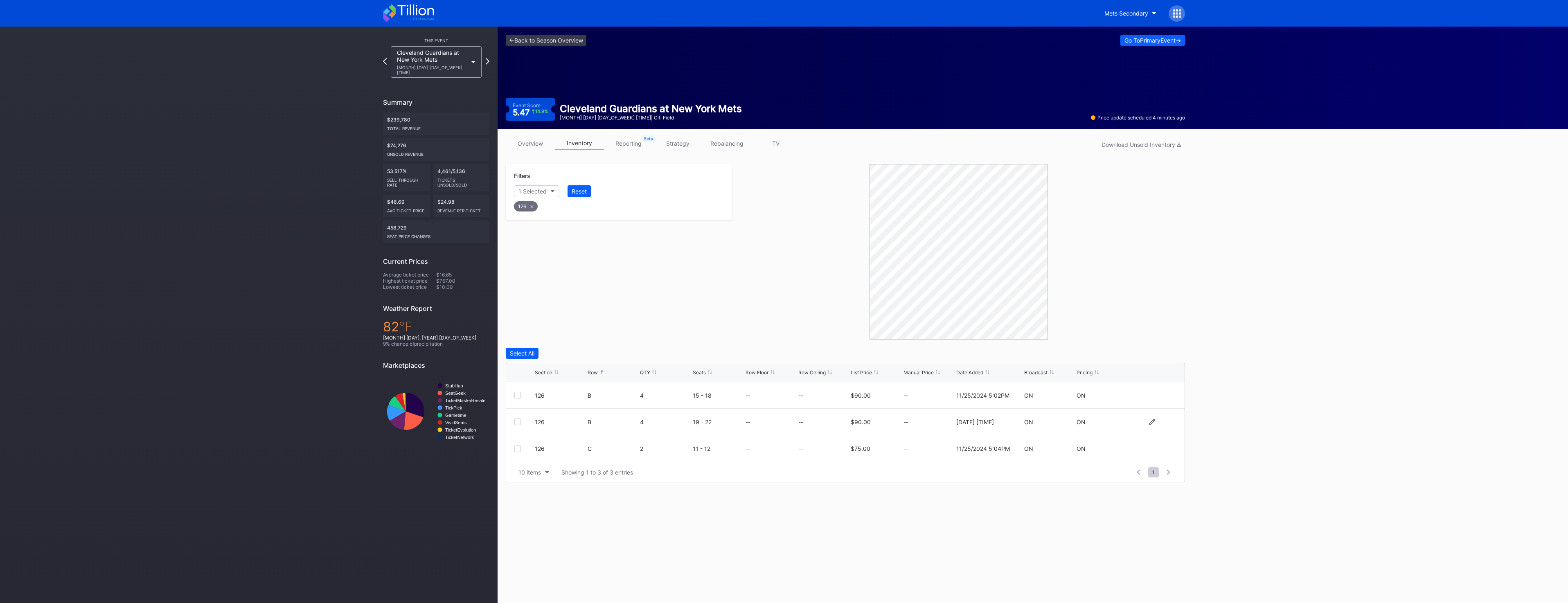click on "126 B 4 19 - 22 -- -- $90.00 -- 5/15/2025 9:08PM ON ON" at bounding box center [845, 422] 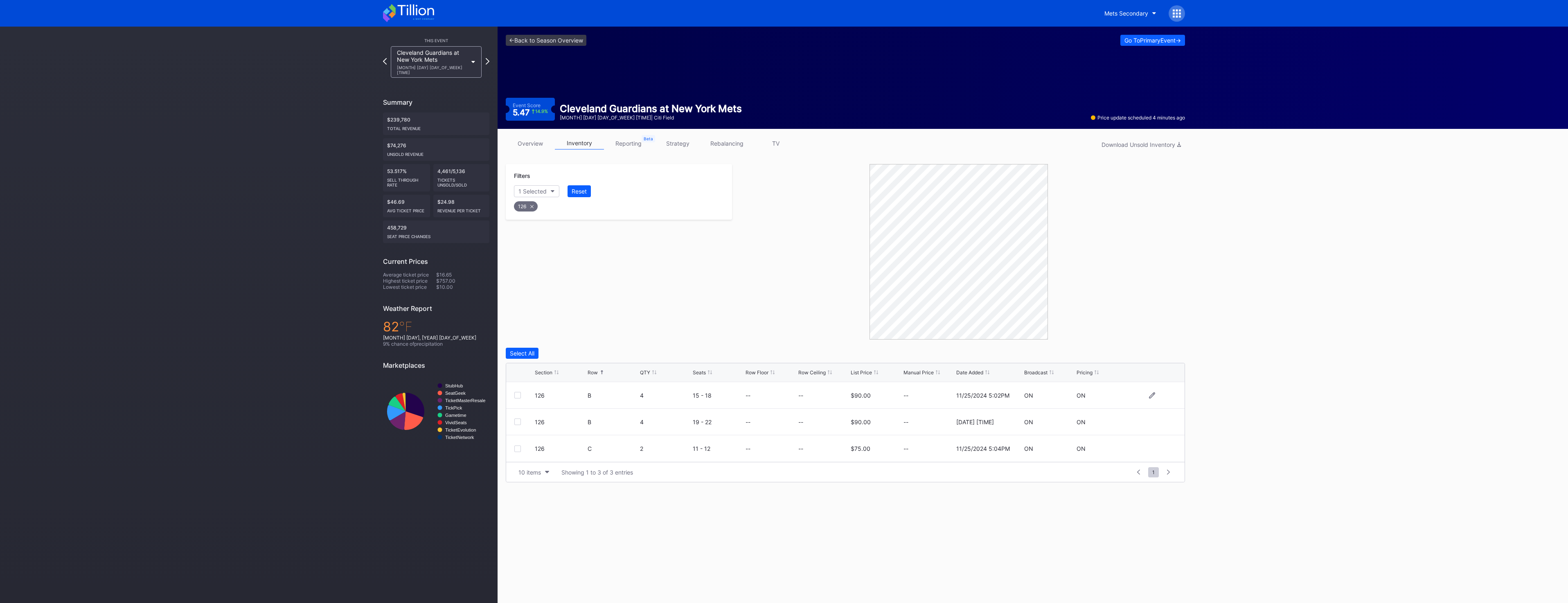 click at bounding box center [518, 395] 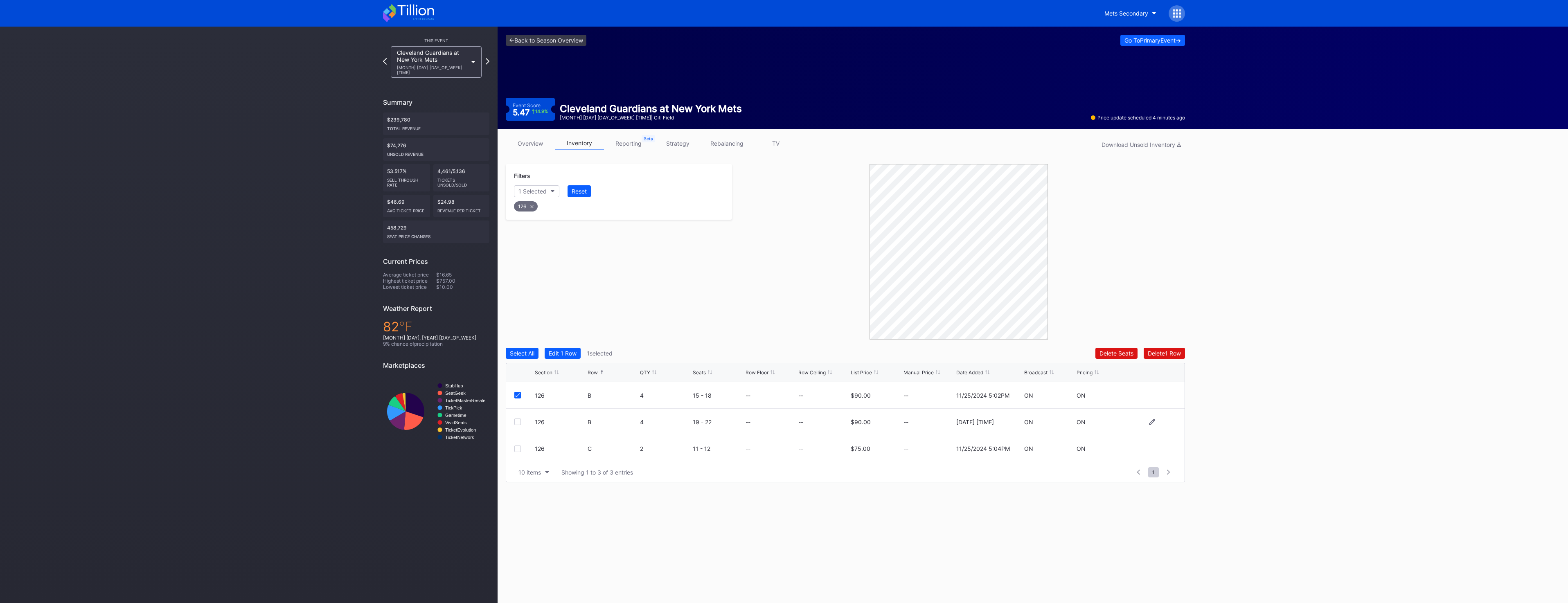 click at bounding box center [518, 422] 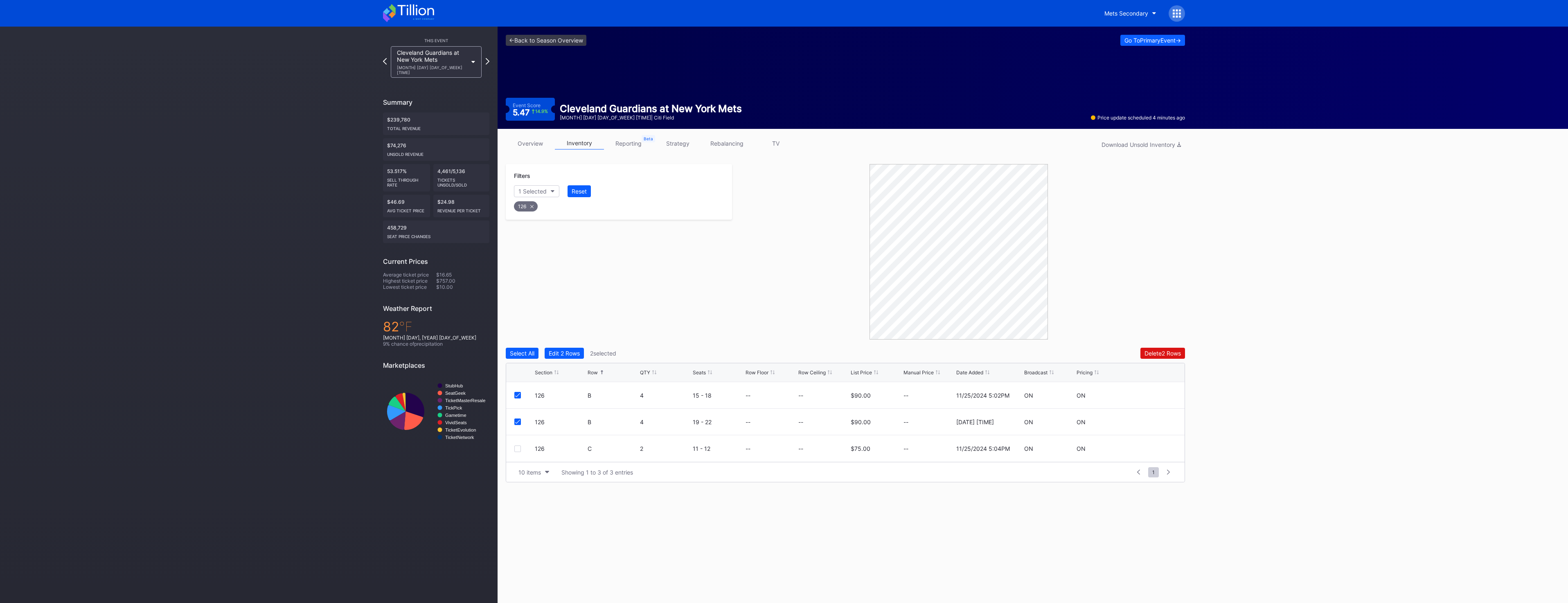 click on "Select All Edit   2   Rows 2  selected Delete  2   Rows Section Row QTY Seats Row Floor Row Ceiling List Price Manual Price Date Added Broadcast Pricing 126 B 4 15 - 18 -- -- $90.00 -- 11/25/2024 5:02PM ON ON 126 B 4 19 - 22 -- -- $90.00 -- 5/15/2025 9:08PM ON ON 126 C 2 11 - 12 -- -- $75.00 -- 11/25/2024 5:04PM ON ON 10 items Showing 1 to 3 of 3 entries 1 ... -1 0 1 2 3 ... 1" at bounding box center [845, 415] 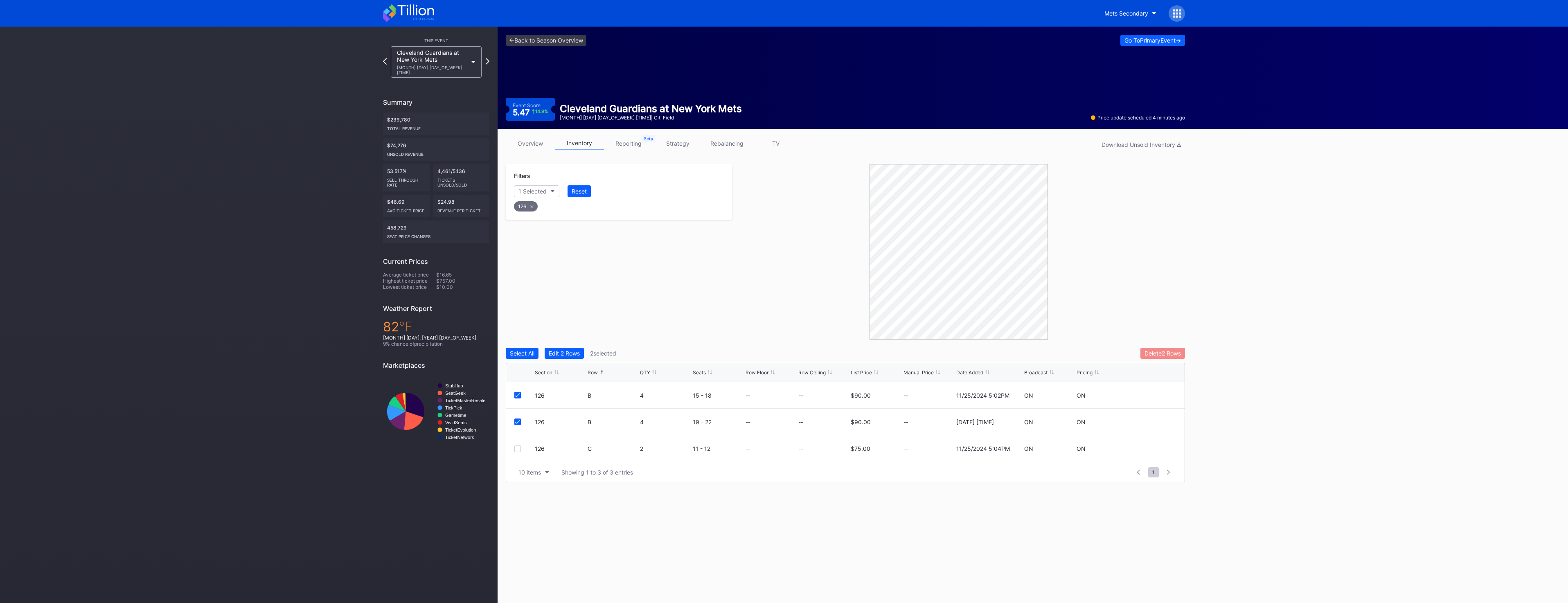 click on "Delete  2   Rows" at bounding box center [1162, 353] 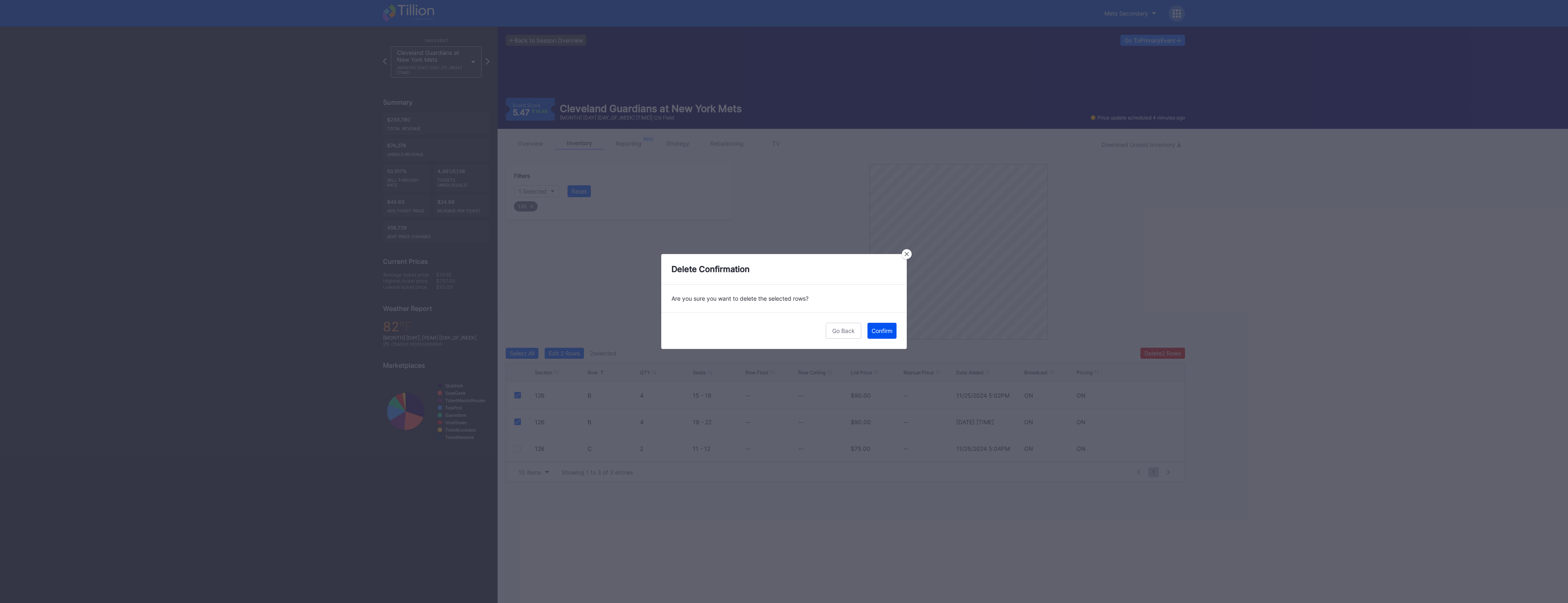 click on "Confirm" at bounding box center [882, 331] 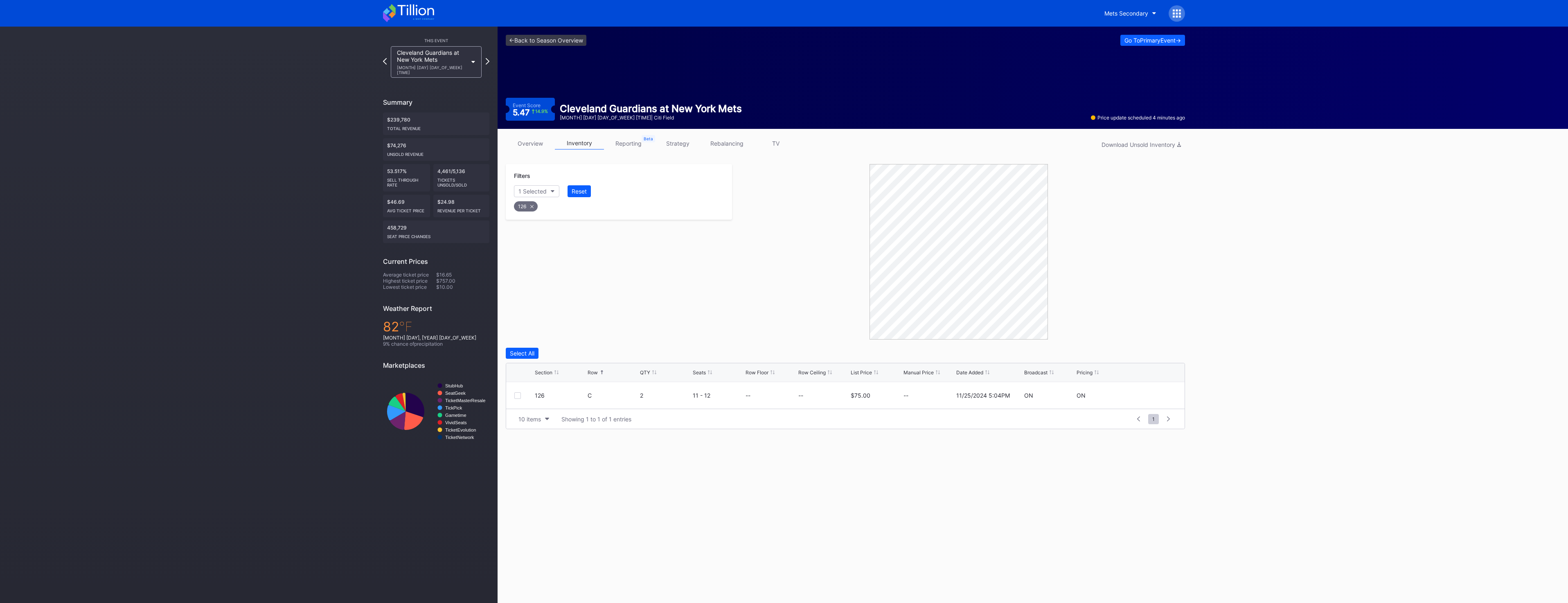 click 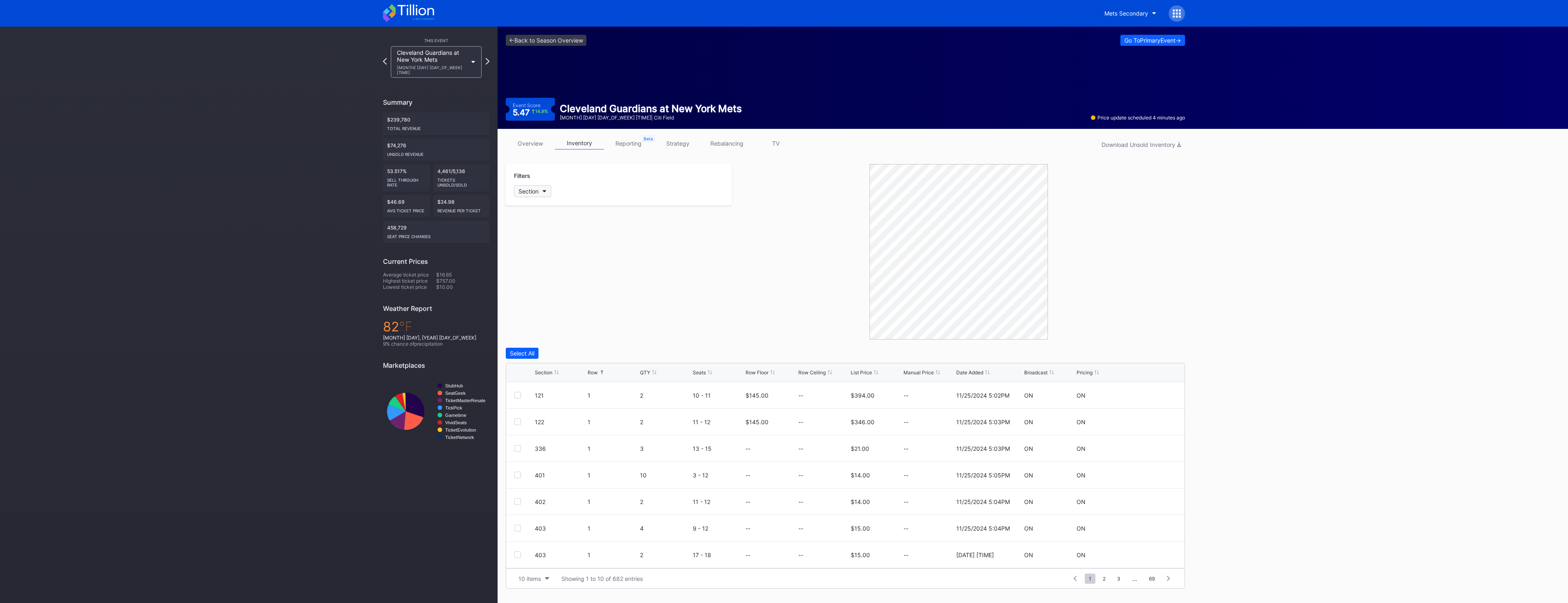 click on "Section" at bounding box center [528, 191] 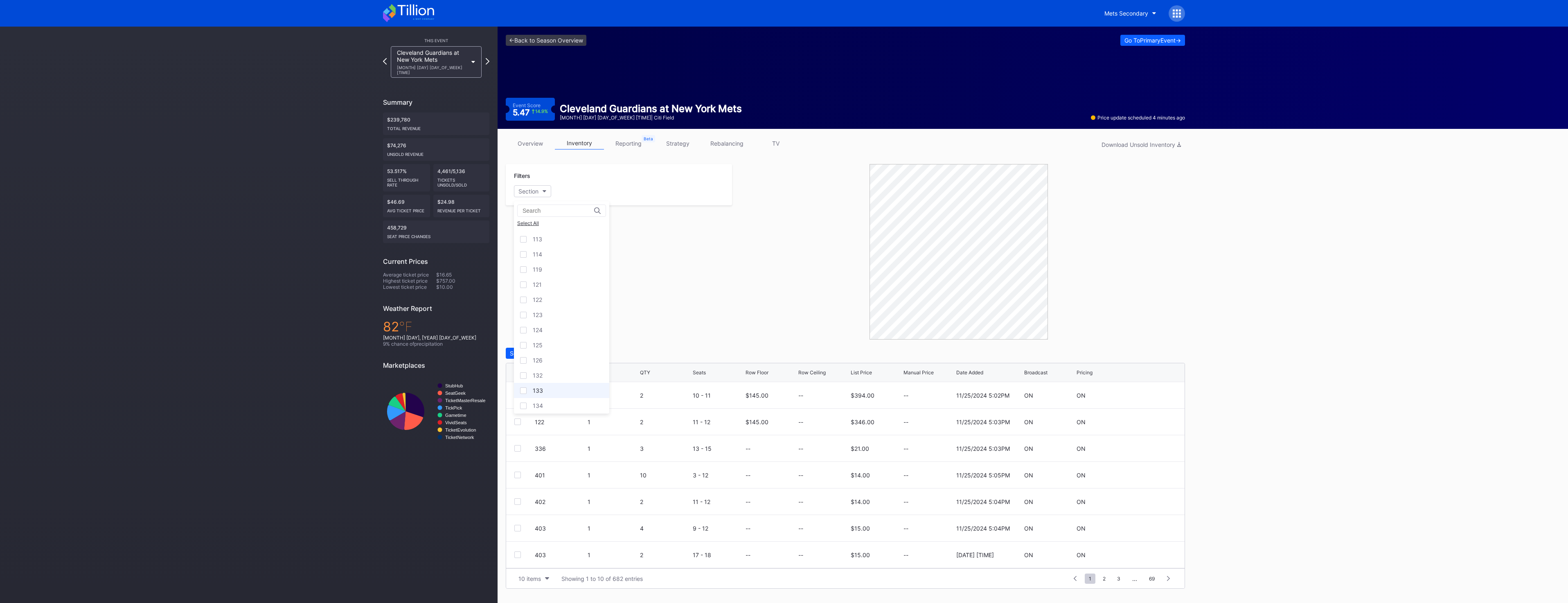 scroll, scrollTop: 41, scrollLeft: 0, axis: vertical 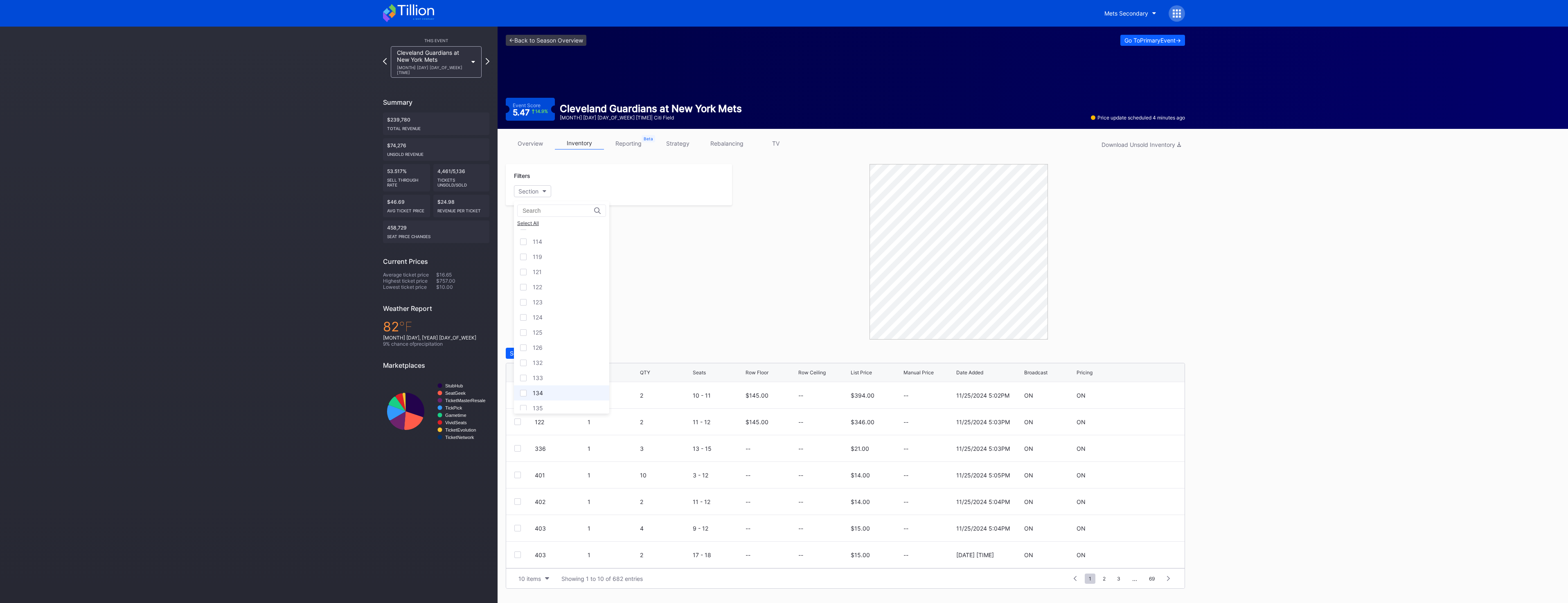 click on "134" at bounding box center (561, 393) 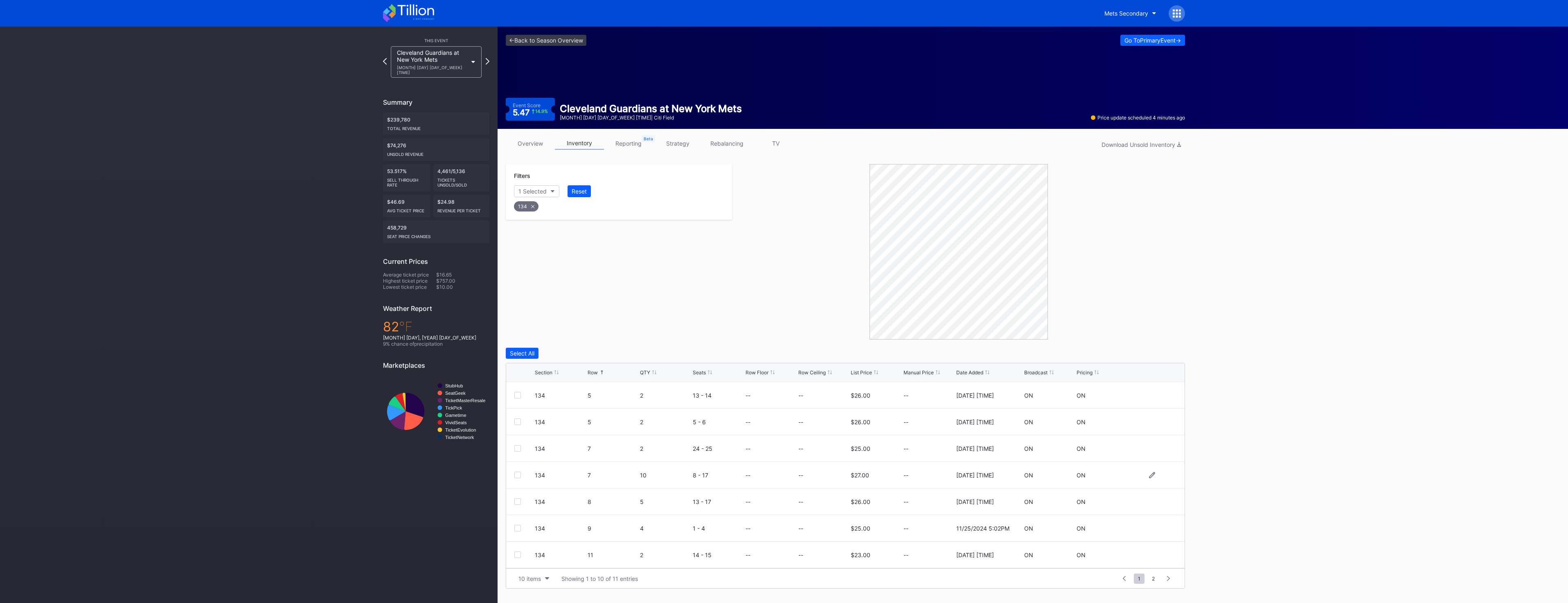 click on "134 7 10 8 - 17 -- -- $27.00 -- 2/24/2025 7:21PM ON ON" at bounding box center (845, 475) 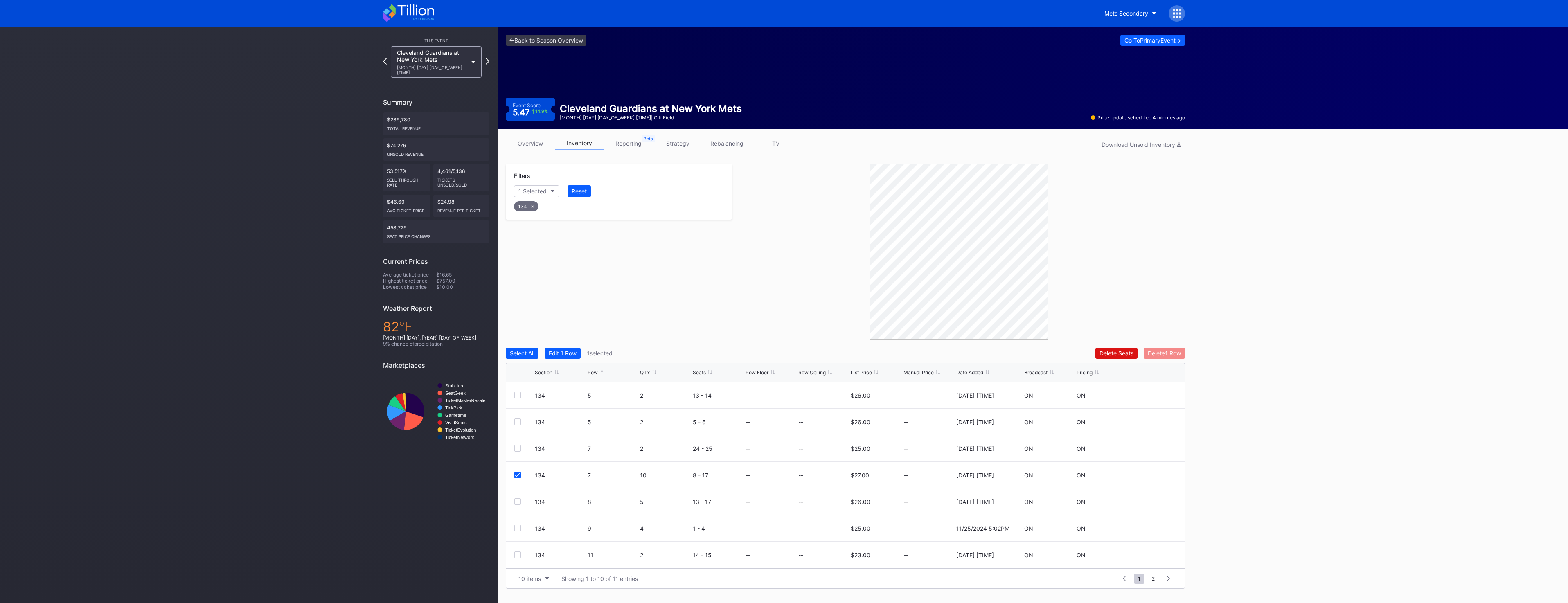 click on "Delete  1   Row" at bounding box center (1164, 353) 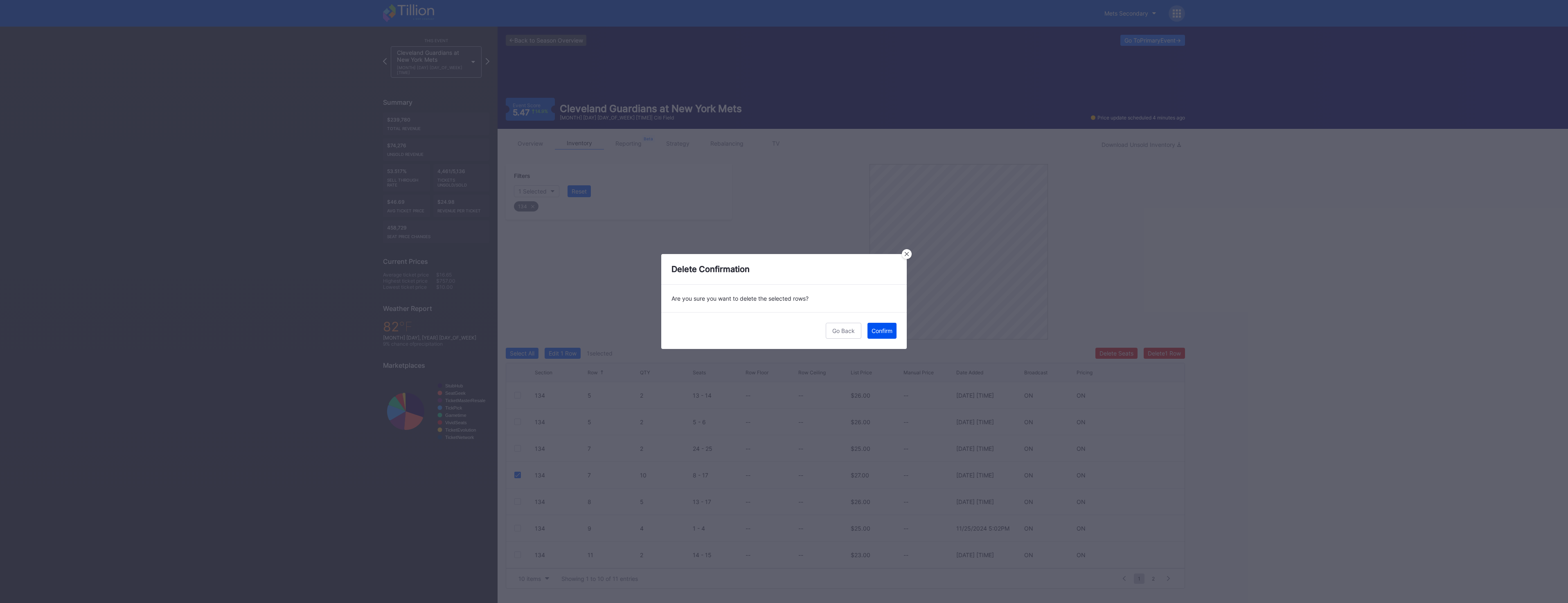 click on "Confirm" at bounding box center [882, 331] 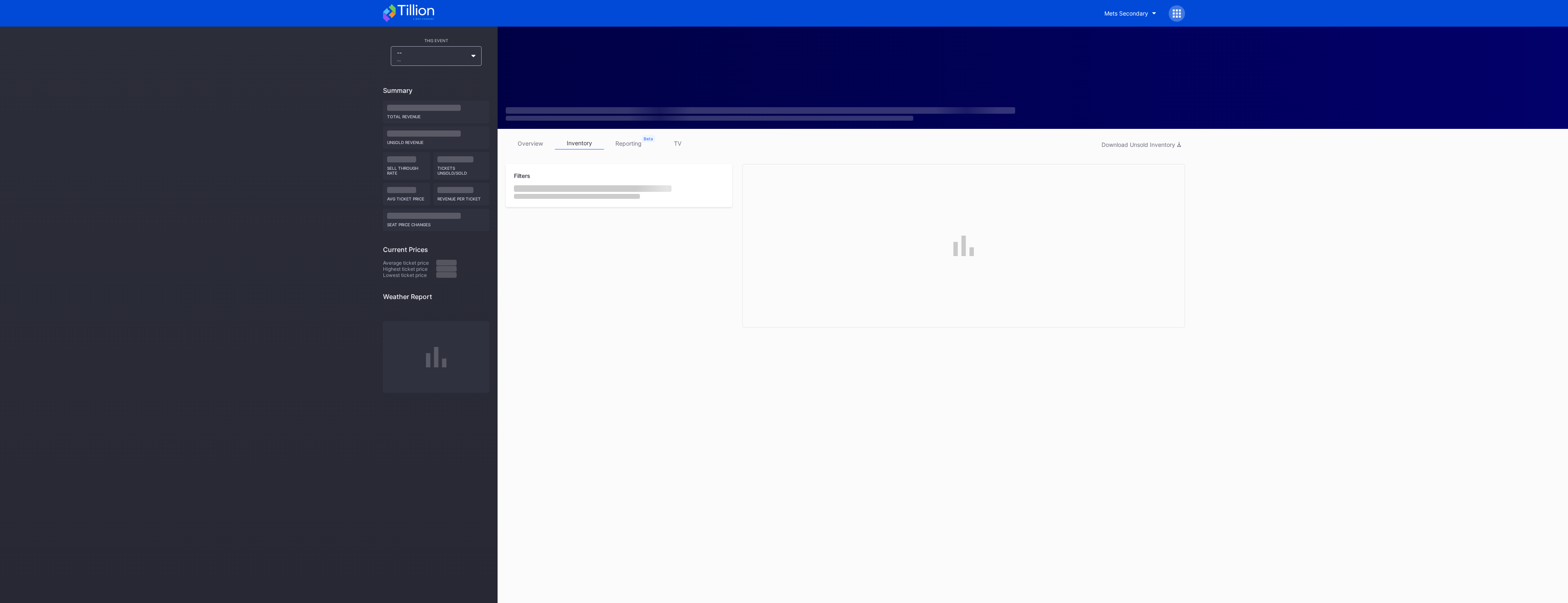 scroll, scrollTop: 0, scrollLeft: 0, axis: both 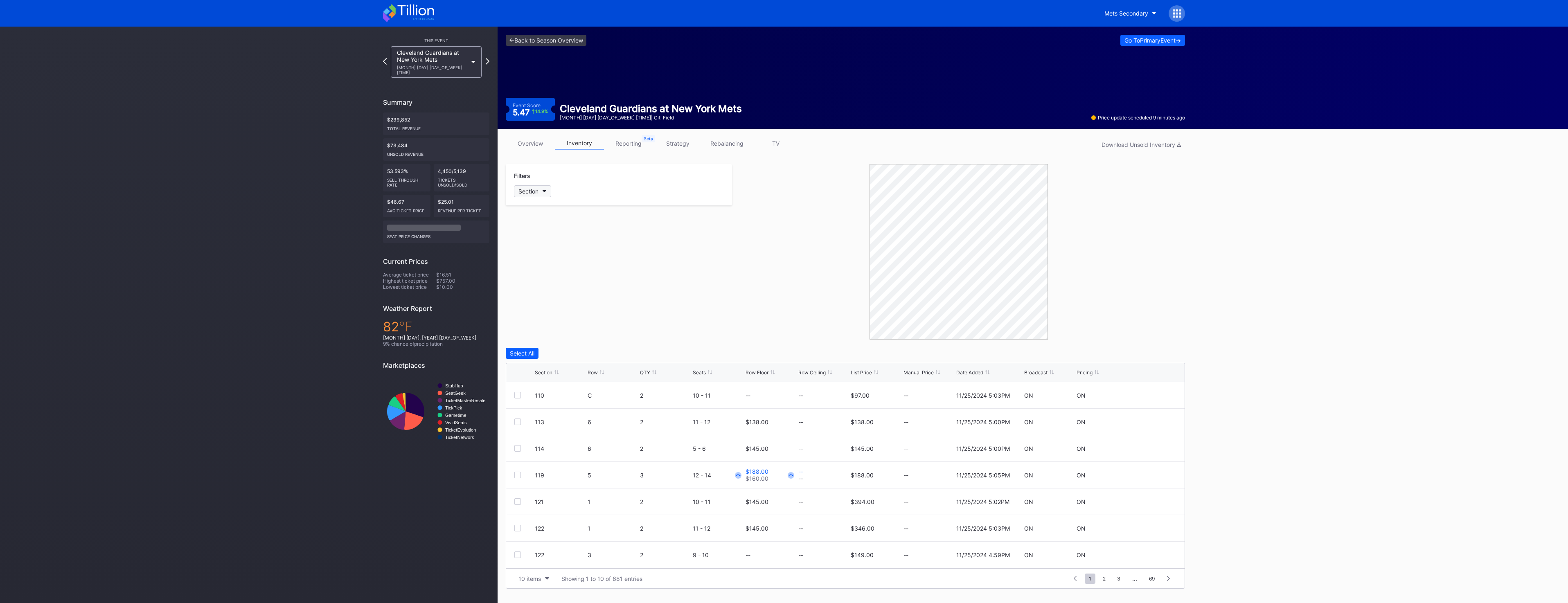 click on "Section" at bounding box center (528, 191) 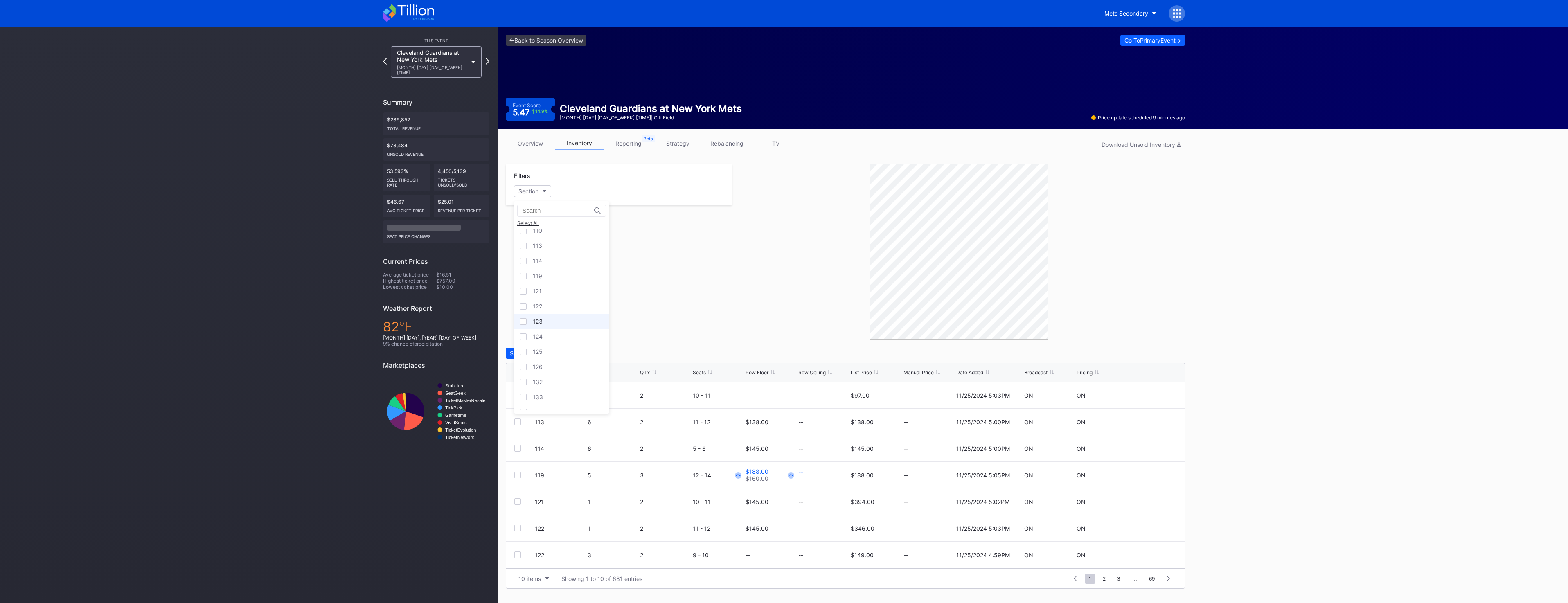 scroll, scrollTop: 41, scrollLeft: 0, axis: vertical 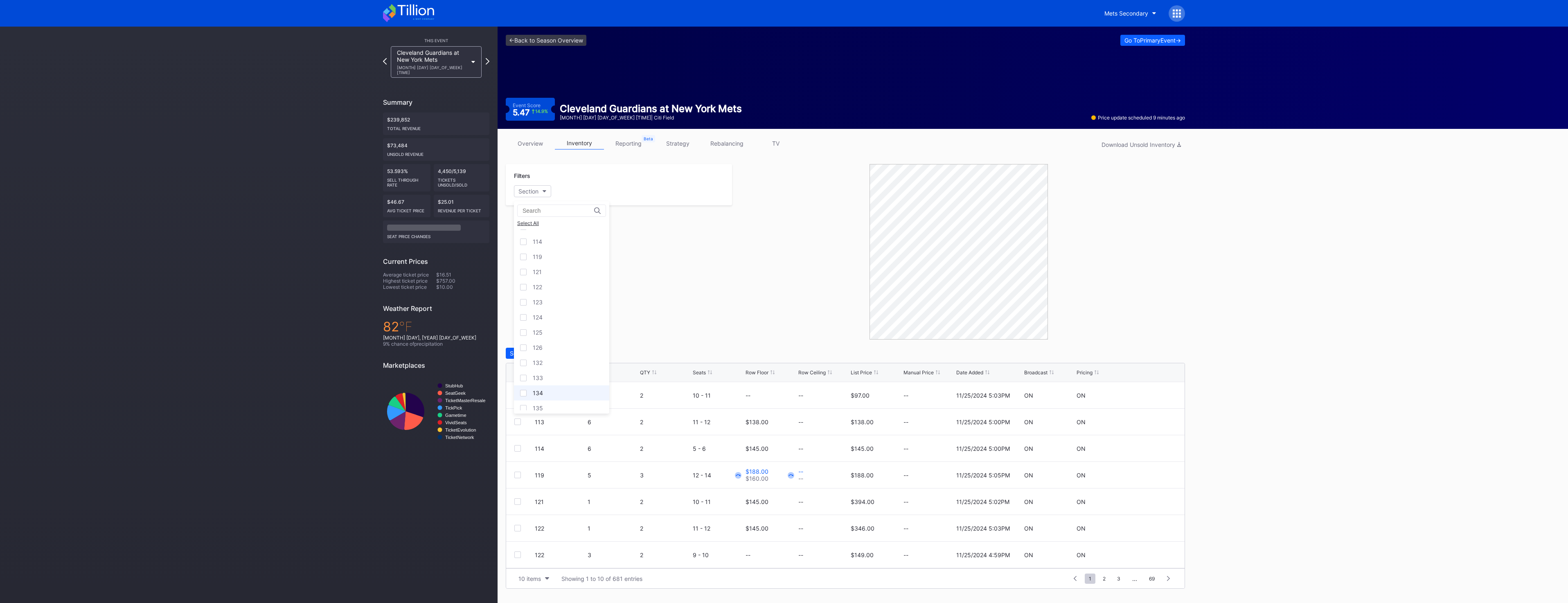 click on "134" at bounding box center [561, 393] 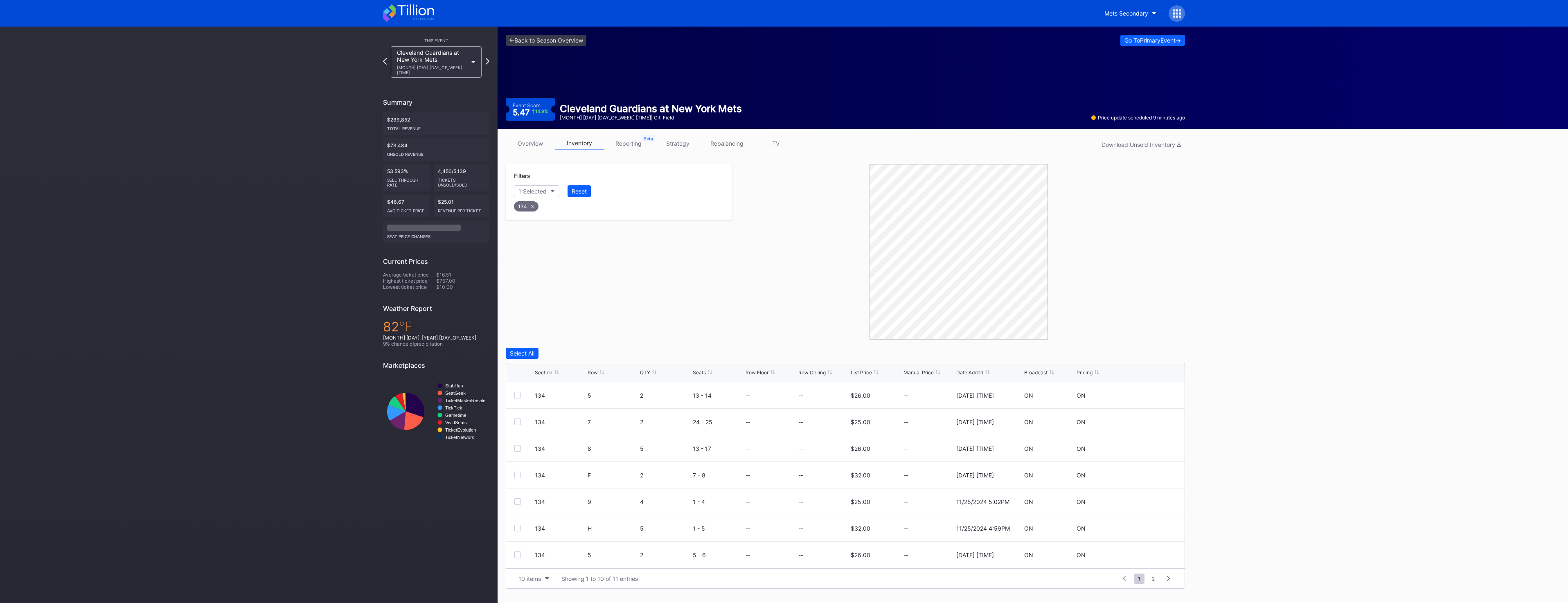 click on "Section Row QTY Seats Row Floor Row Ceiling List Price Manual Price Date Added Broadcast Pricing" at bounding box center [845, 373] 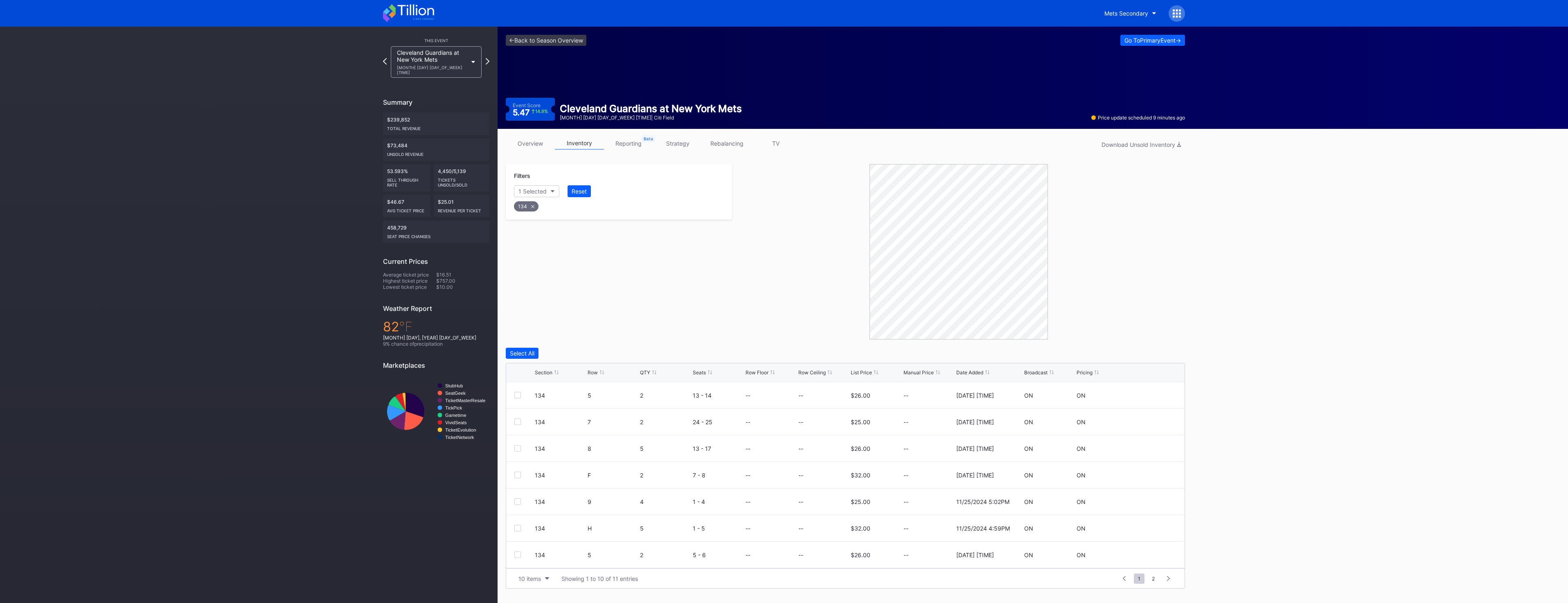 click on "Row" at bounding box center (613, 372) 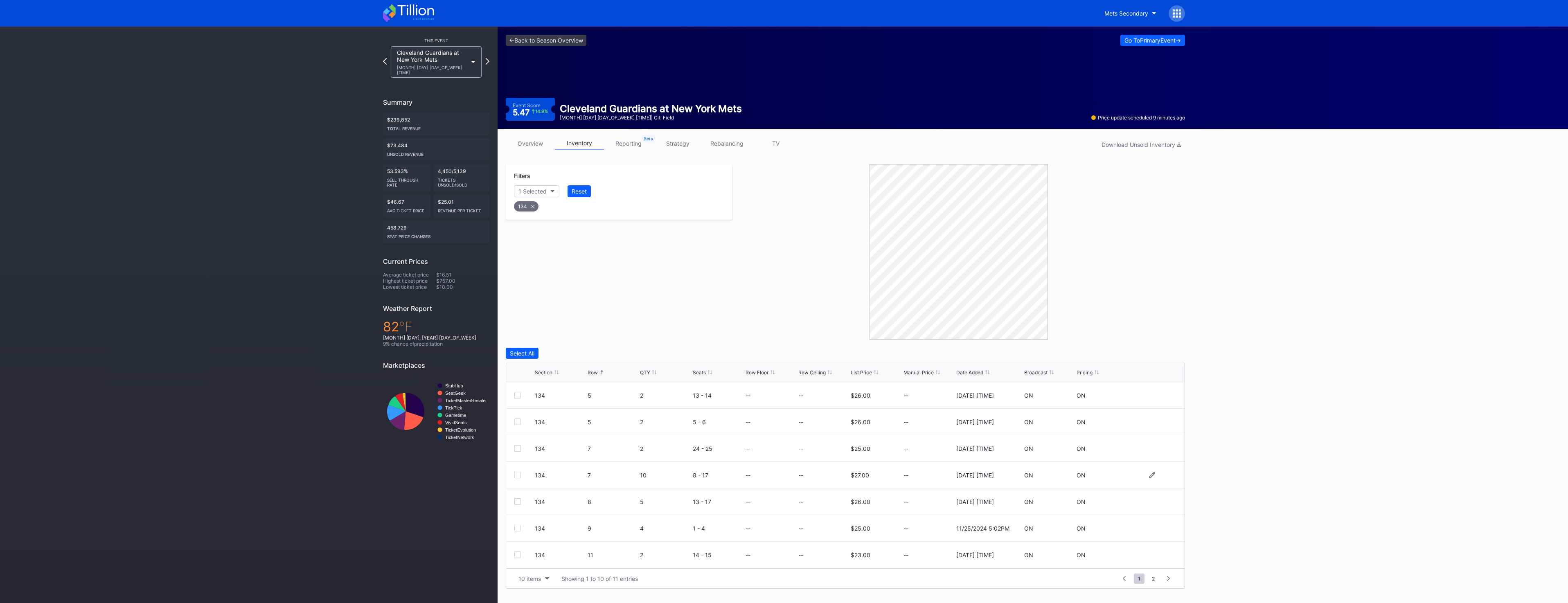 click at bounding box center (518, 475) 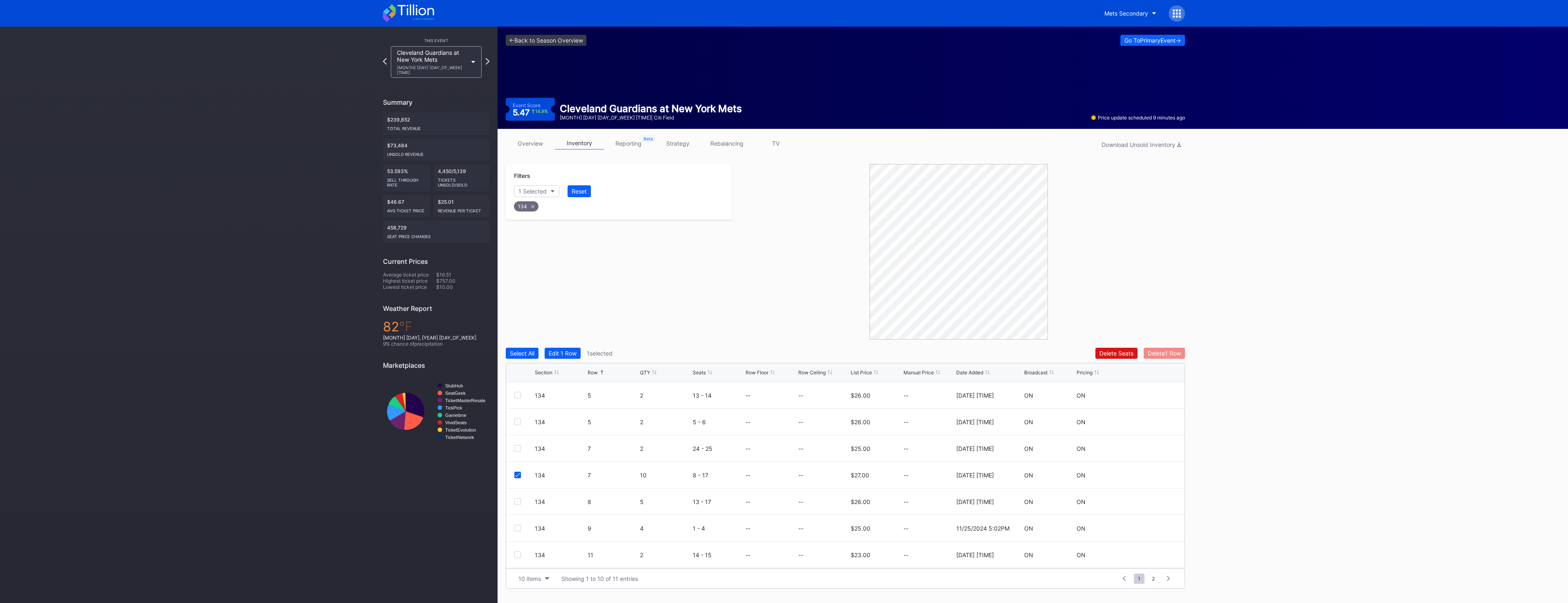 click on "Delete  1   Row" at bounding box center [1164, 353] 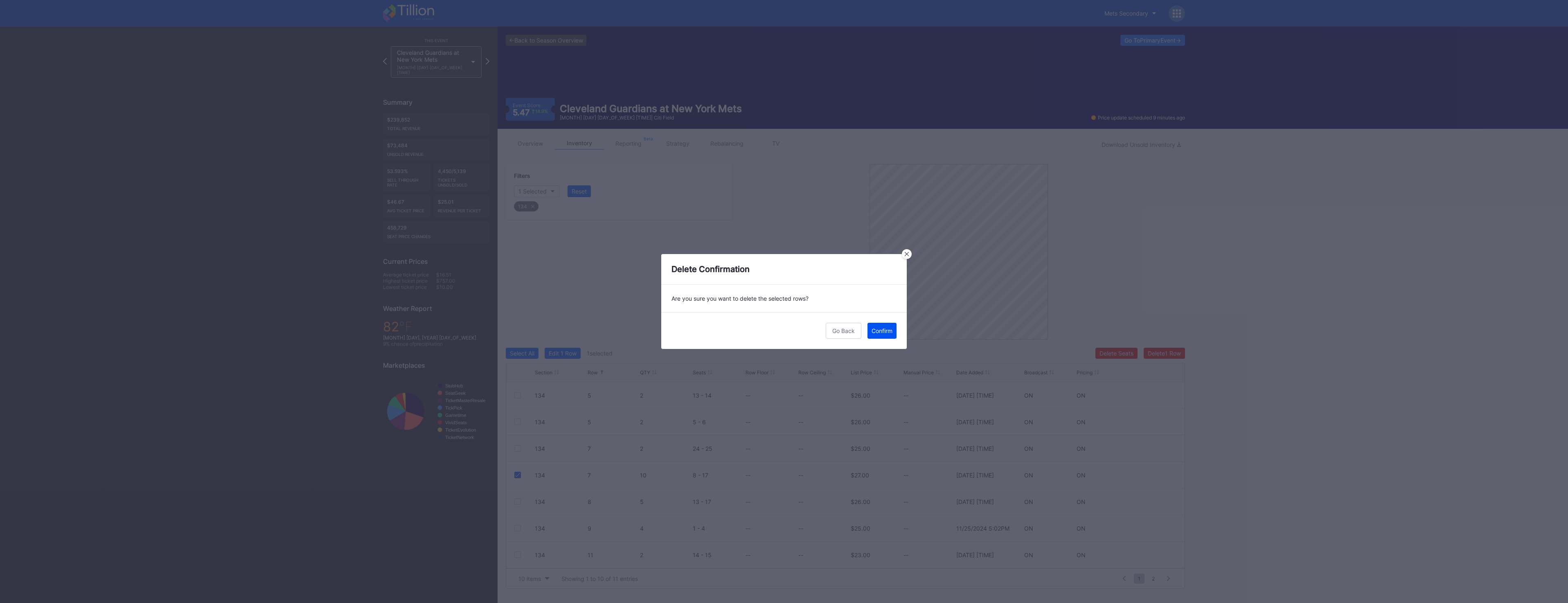 click on "Confirm" at bounding box center (882, 331) 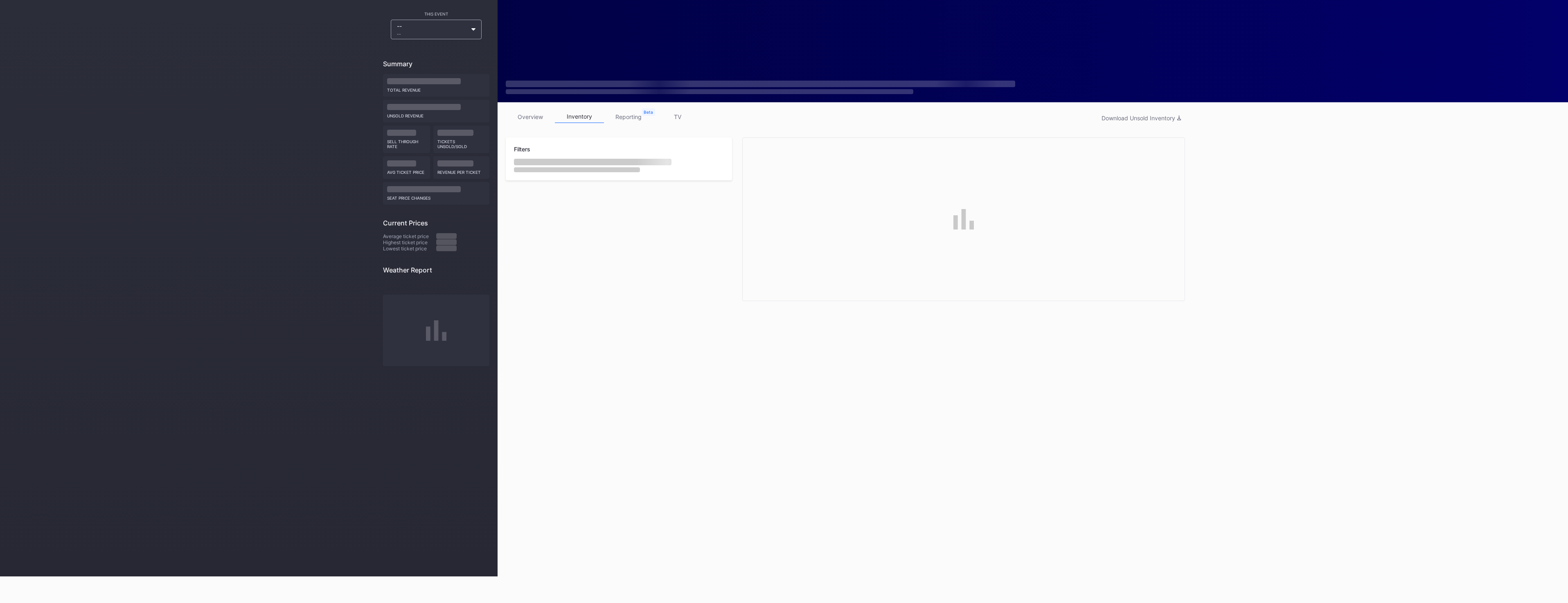 scroll, scrollTop: 0, scrollLeft: 0, axis: both 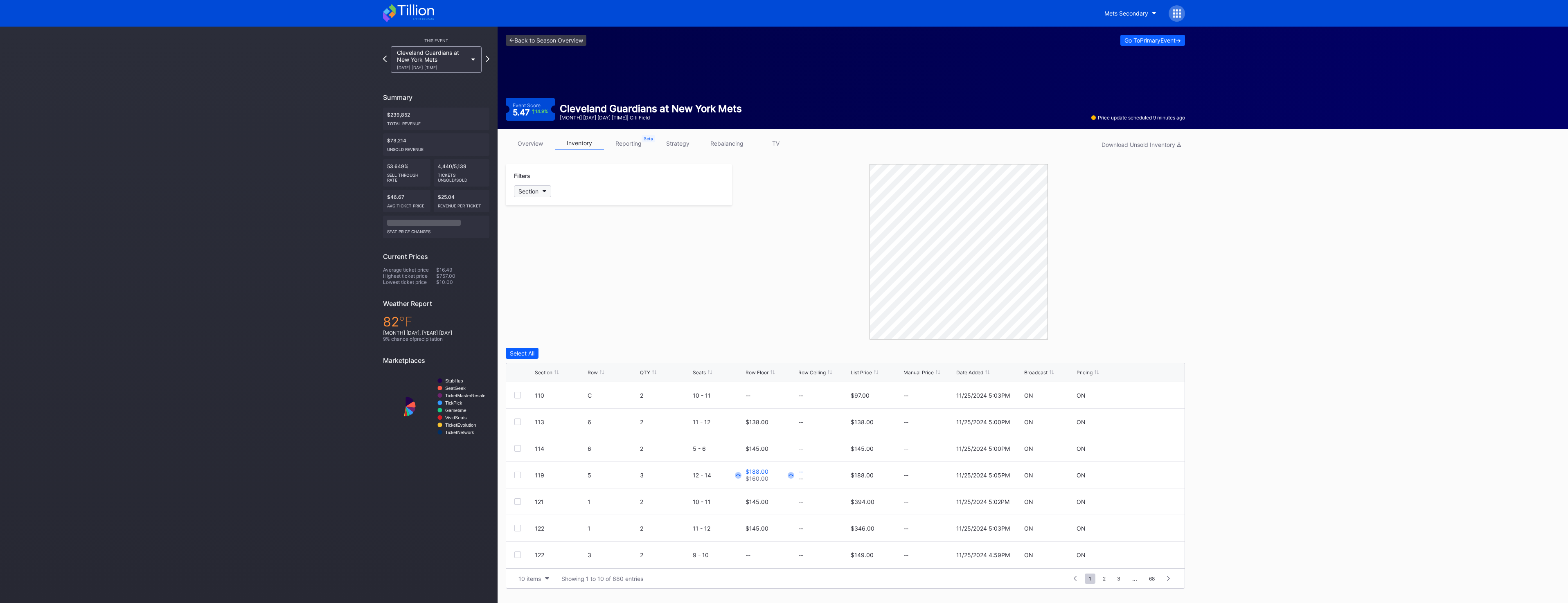 click on "Section" at bounding box center [528, 191] 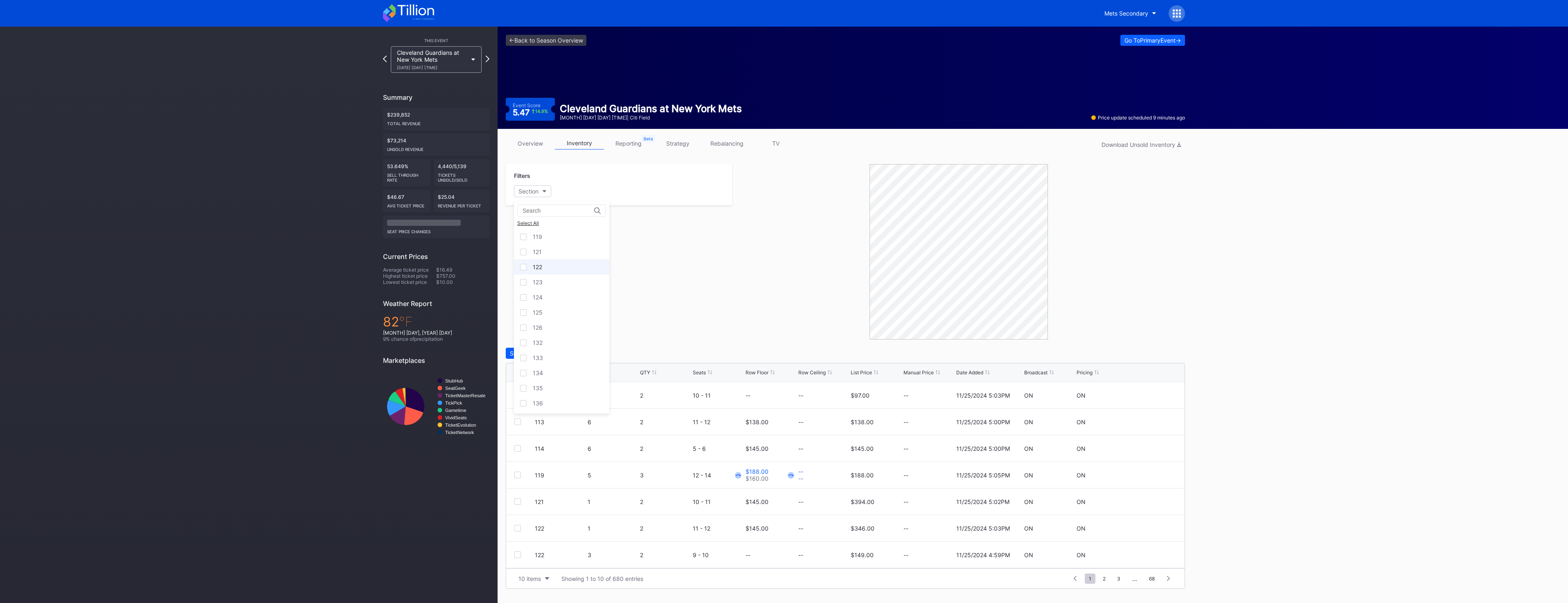 scroll, scrollTop: 123, scrollLeft: 0, axis: vertical 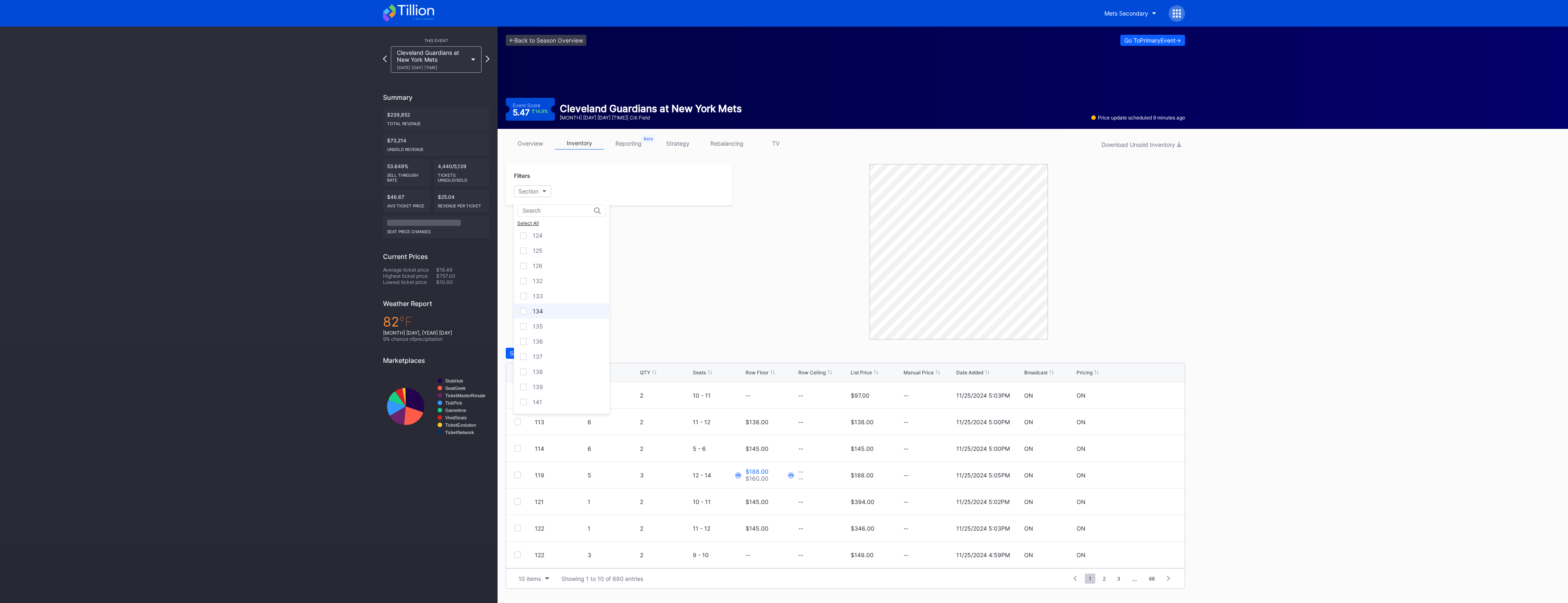 click on "134" at bounding box center [561, 311] 